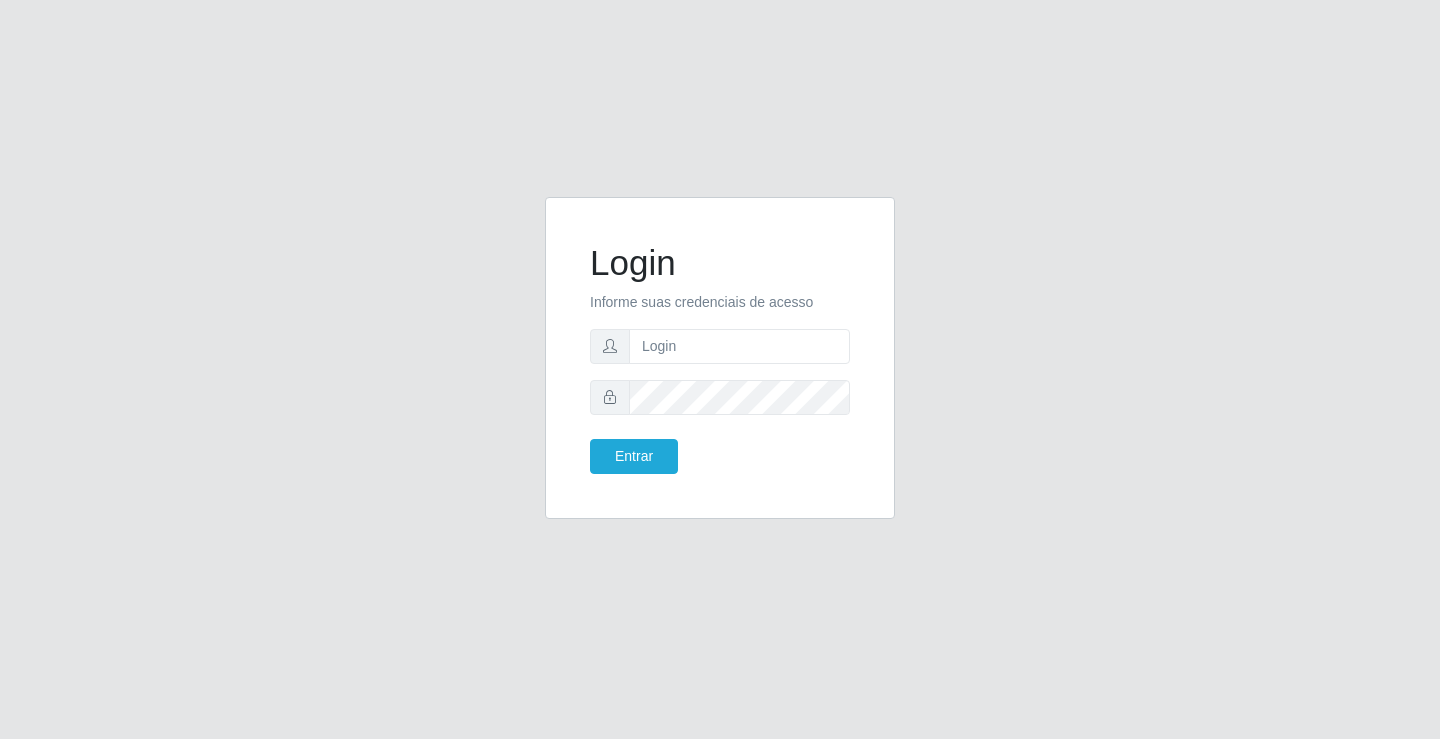 scroll, scrollTop: 0, scrollLeft: 0, axis: both 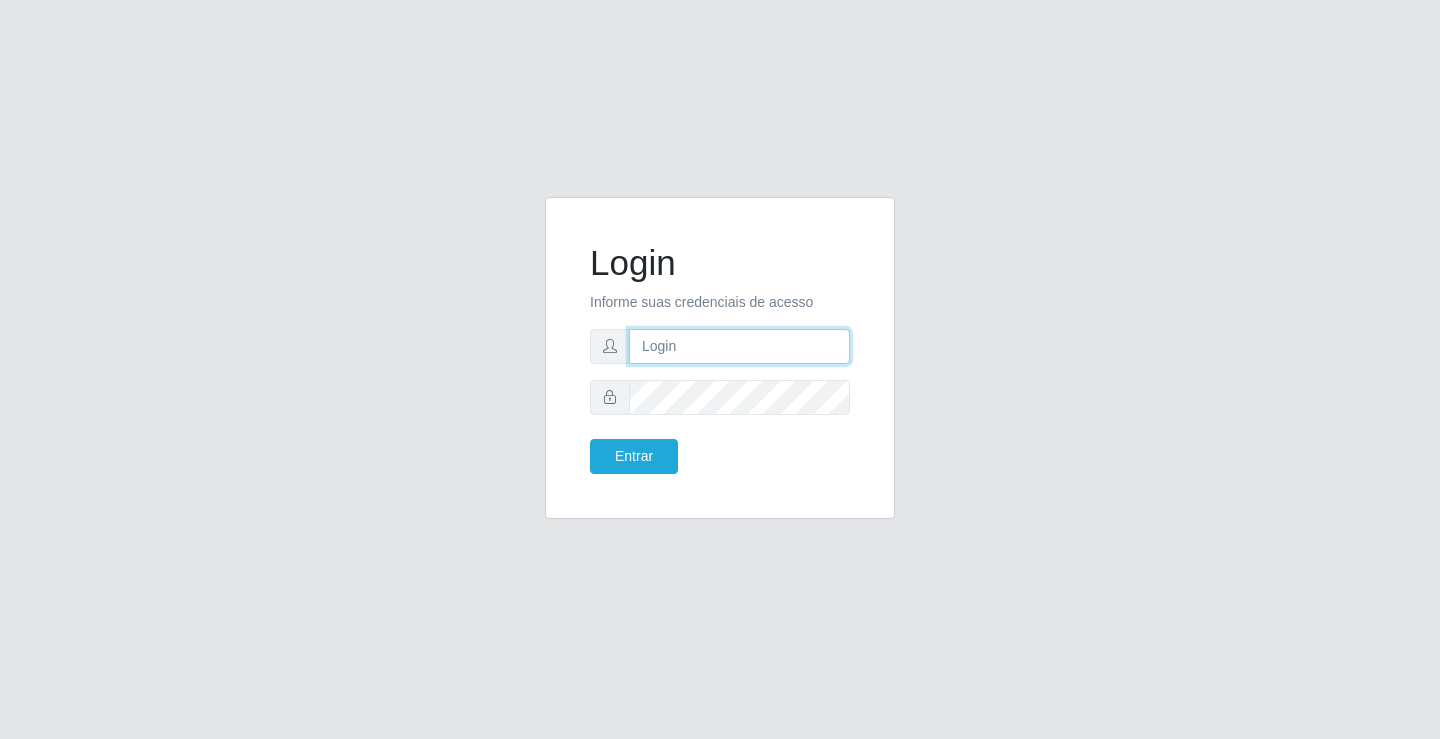 click at bounding box center (739, 346) 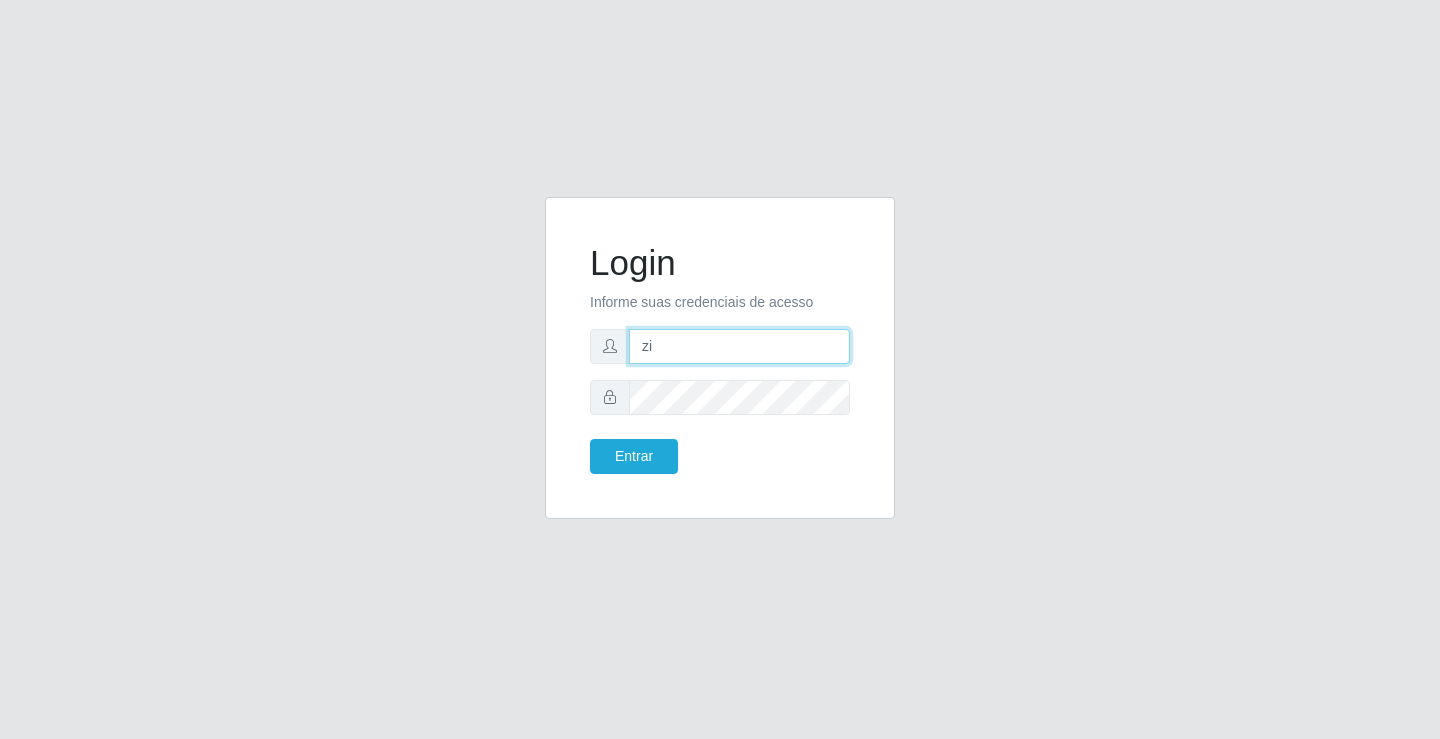 type on "[EMAIL]" 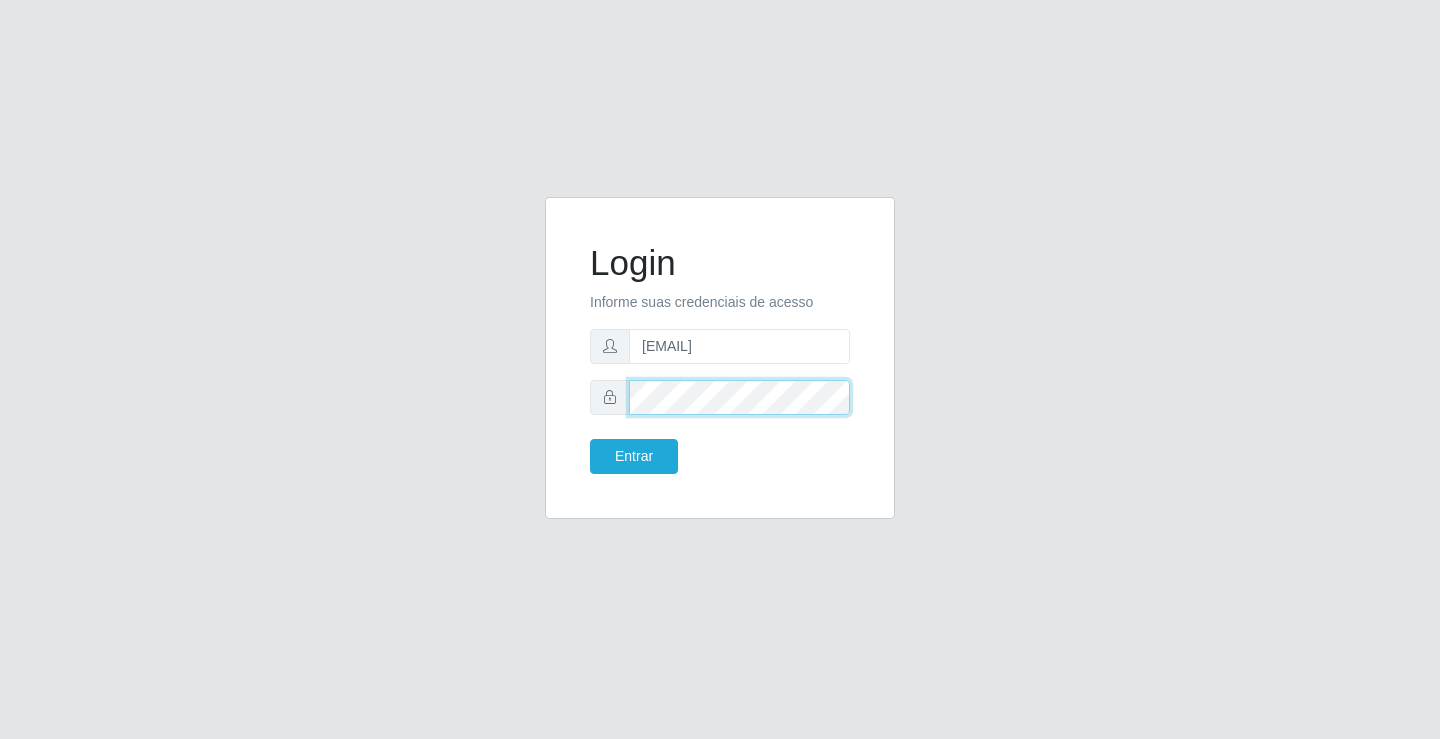 click on "Entrar" at bounding box center (634, 456) 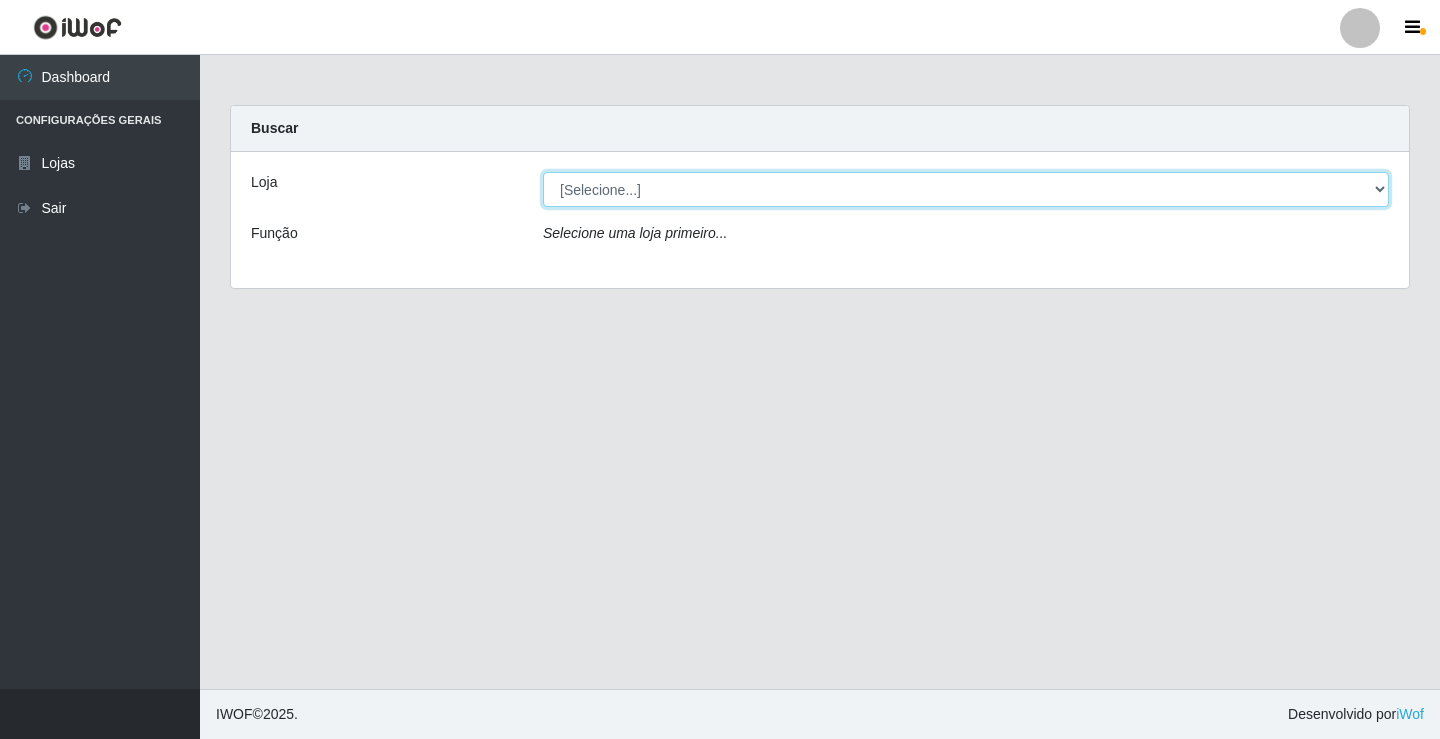 click on "[Selecione...] [FIRST] - [CITY]" at bounding box center (966, 189) 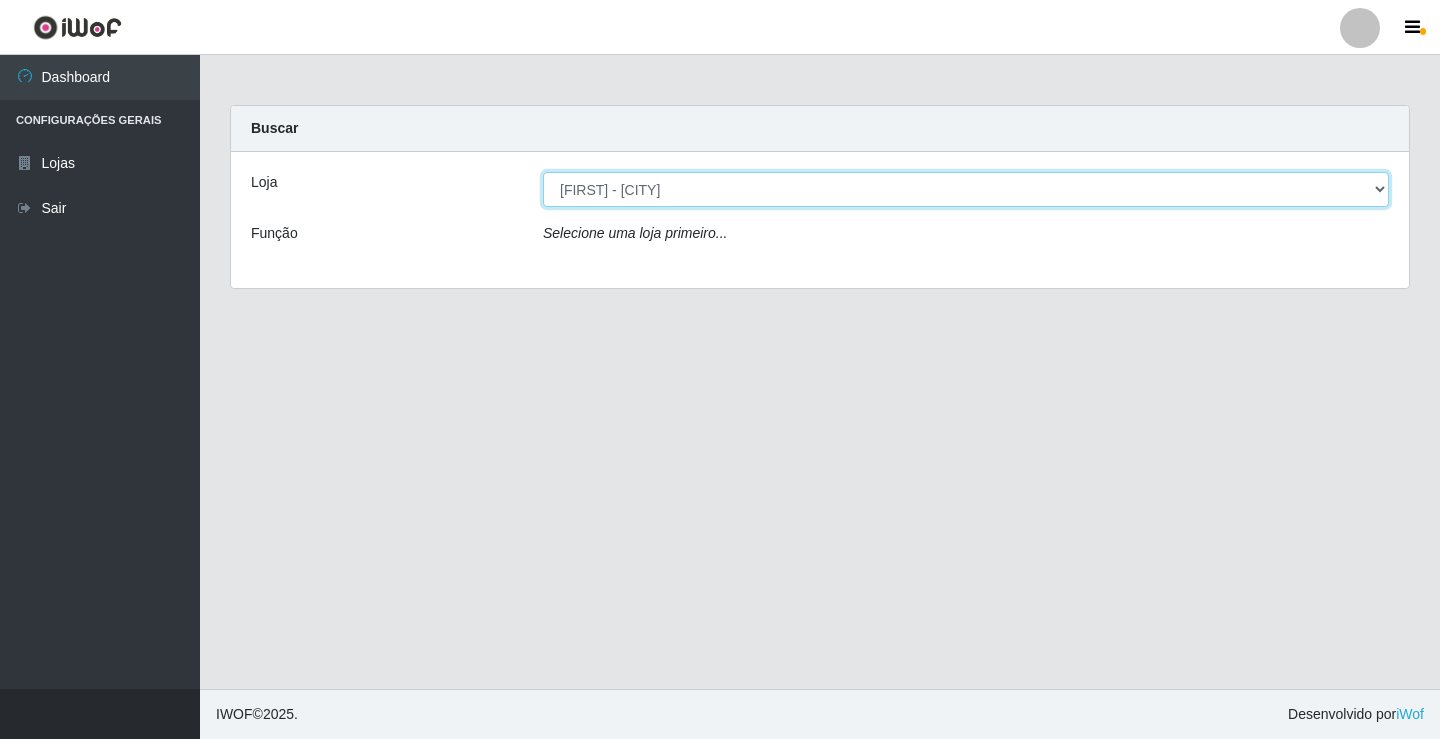 click on "[Selecione...] [FIRST] - [CITY]" at bounding box center (966, 189) 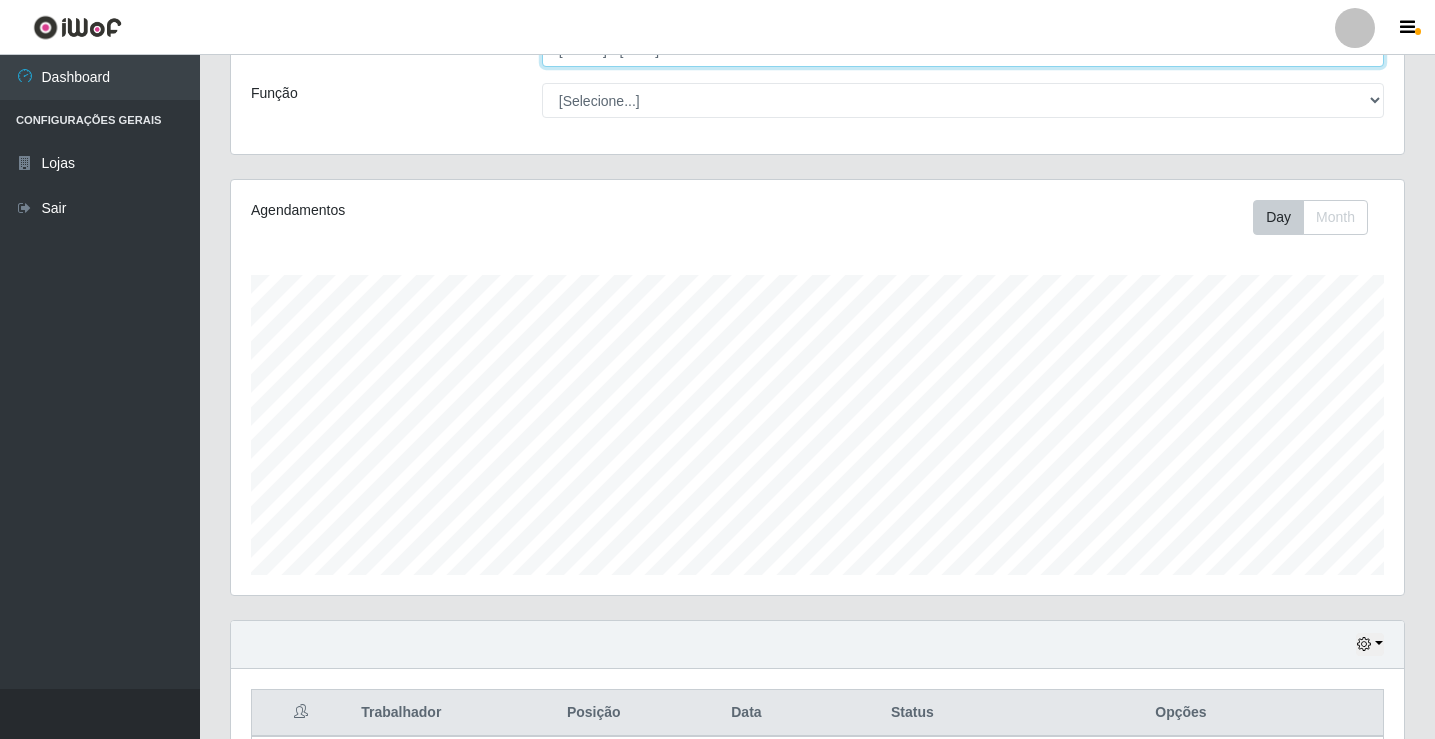scroll, scrollTop: 500, scrollLeft: 0, axis: vertical 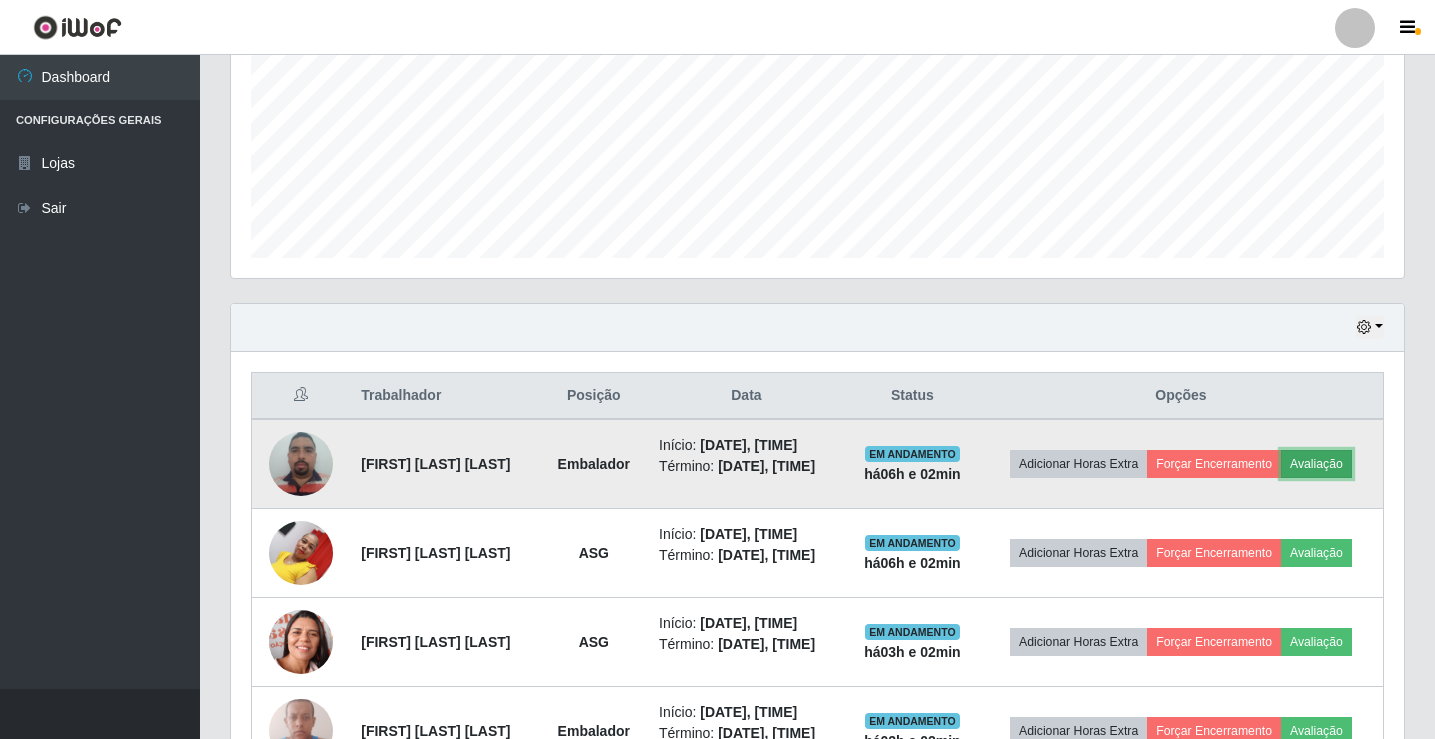 click on "Avaliação" at bounding box center [1316, 464] 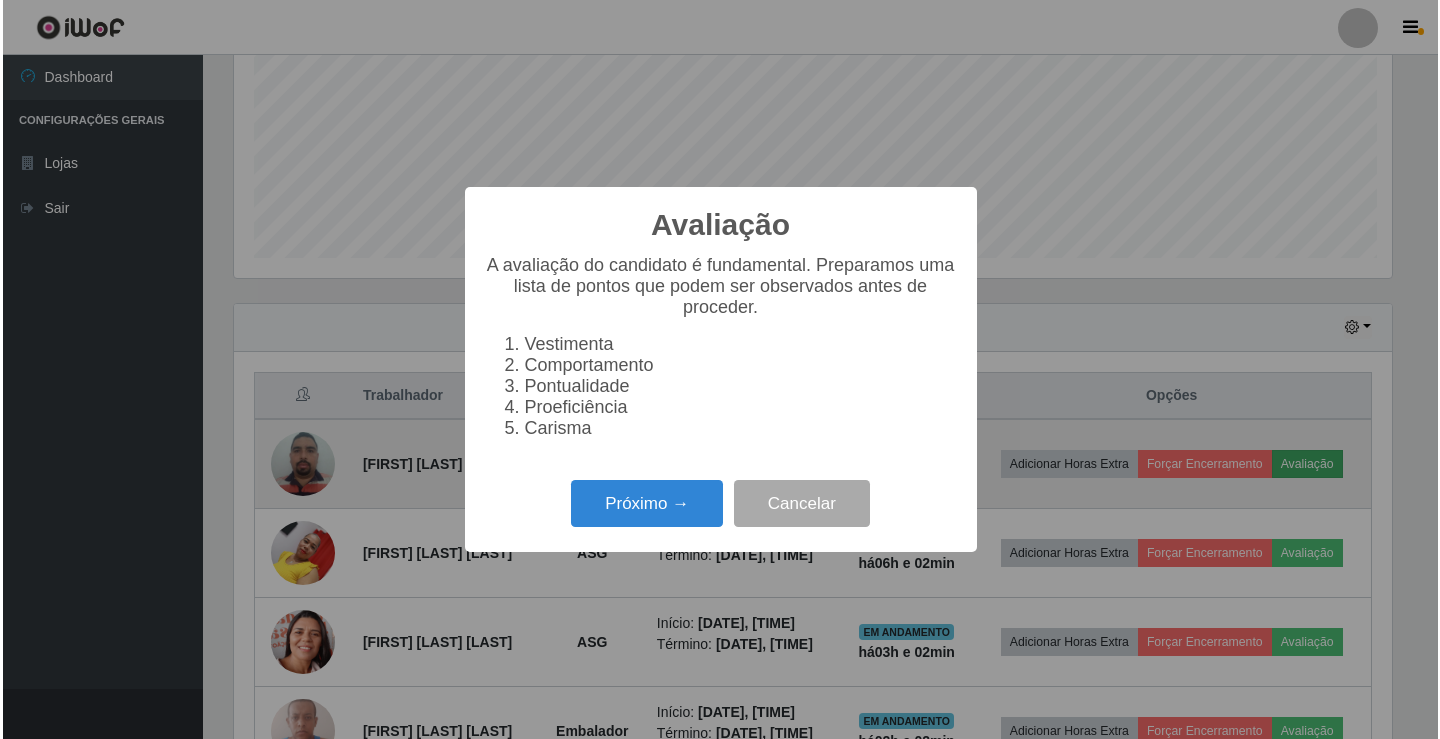 scroll, scrollTop: 999585, scrollLeft: 998837, axis: both 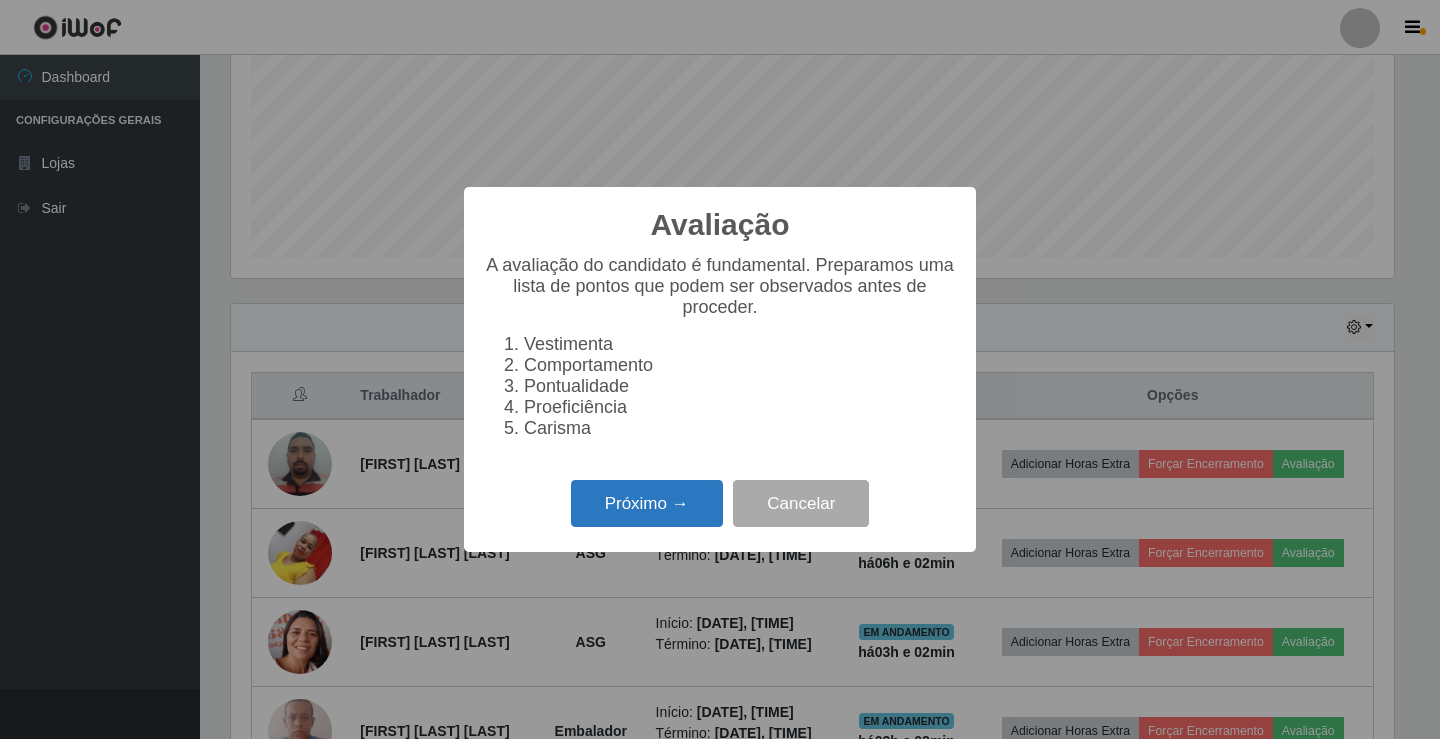 click on "Próximo →" at bounding box center [647, 503] 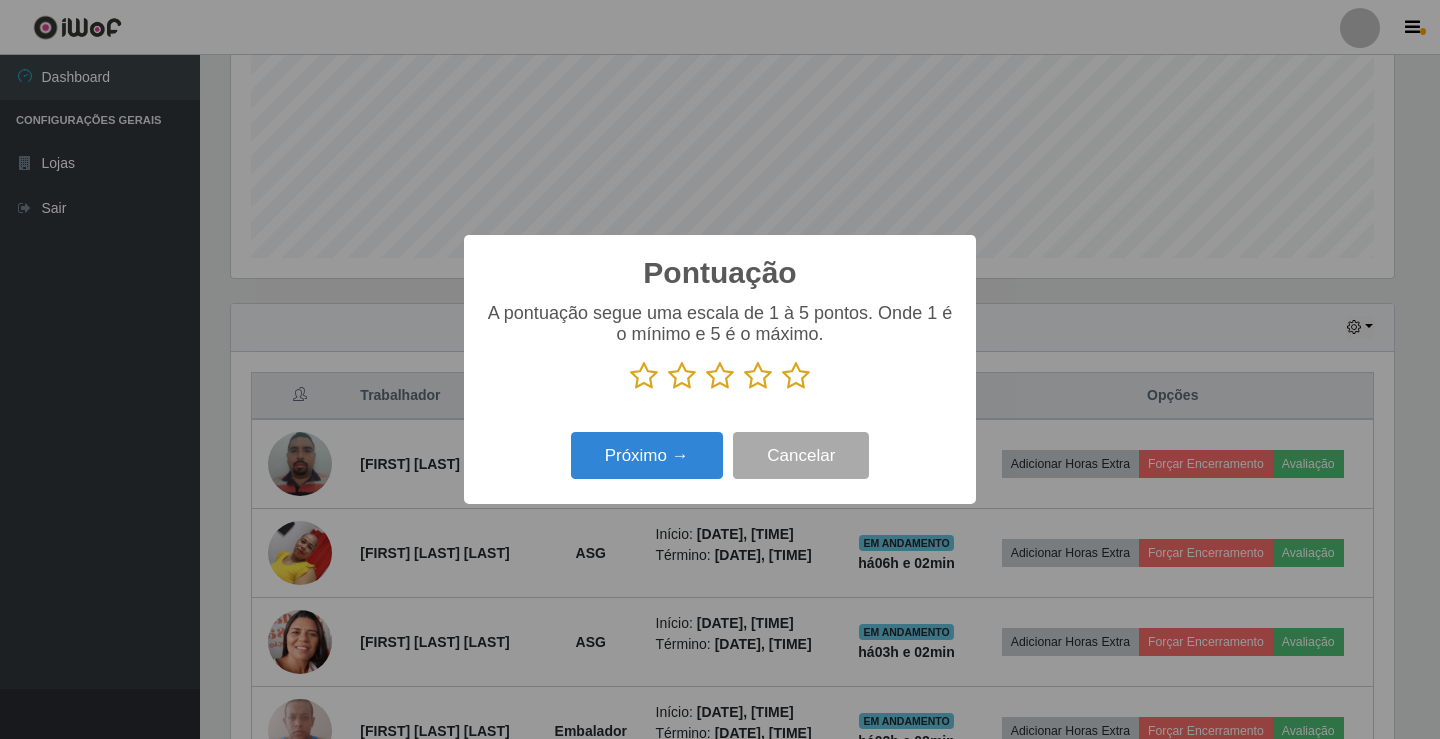 click at bounding box center [758, 376] 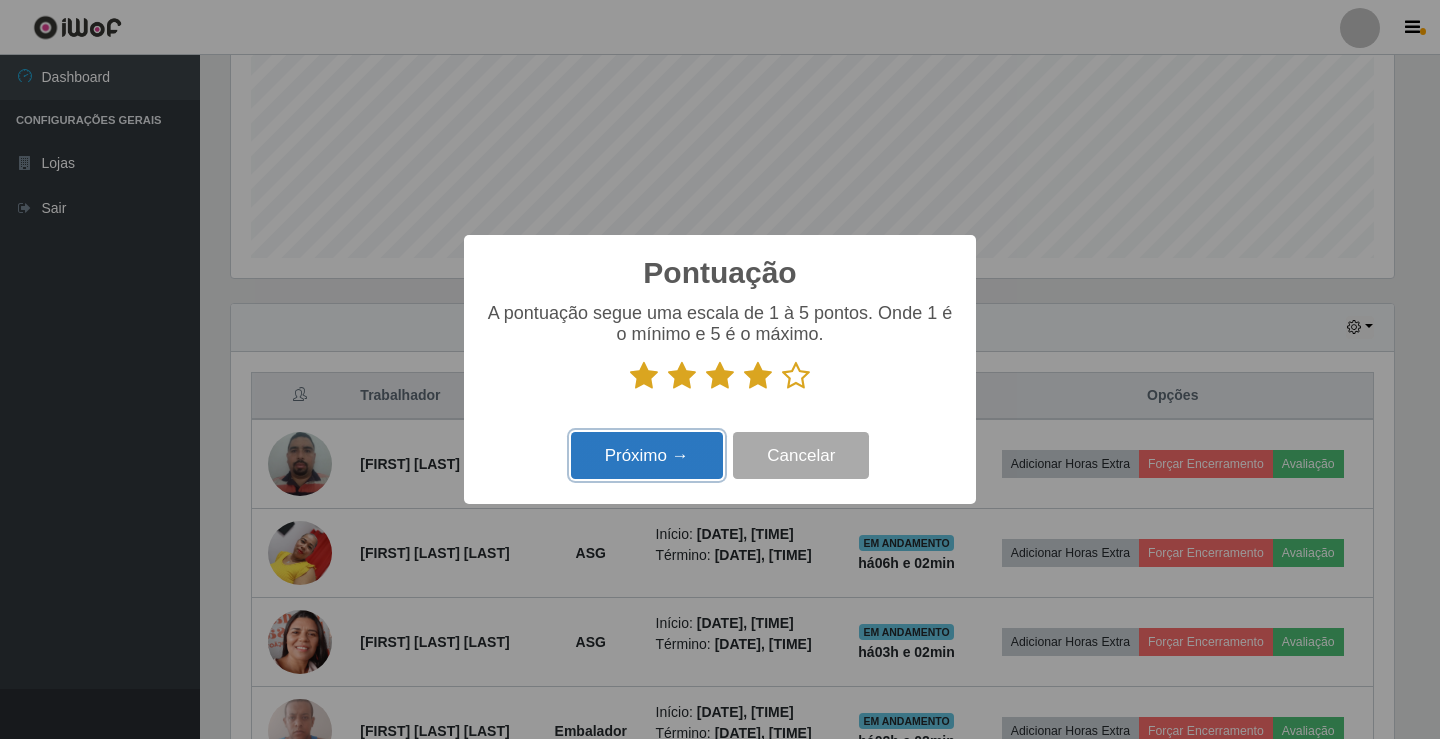 click on "Próximo →" at bounding box center (647, 455) 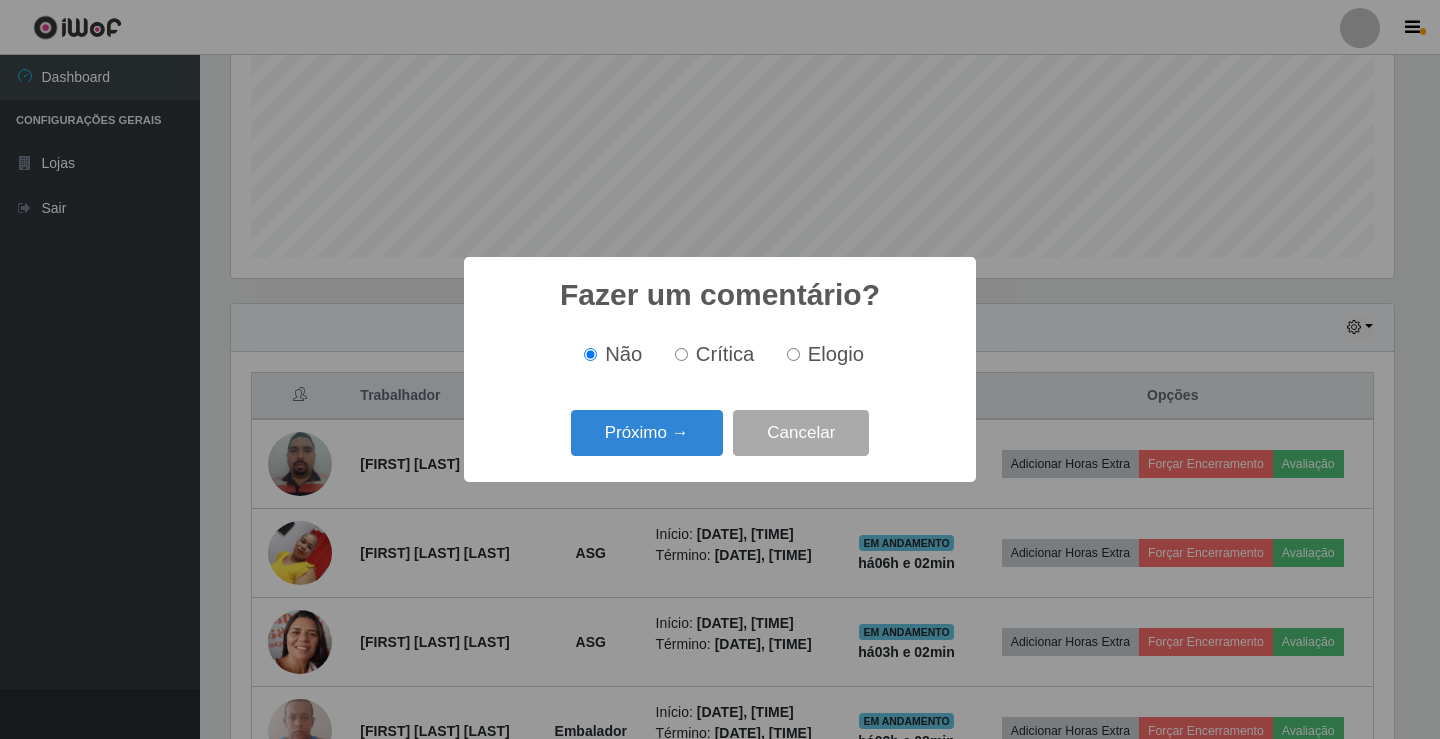 scroll, scrollTop: 999585, scrollLeft: 998837, axis: both 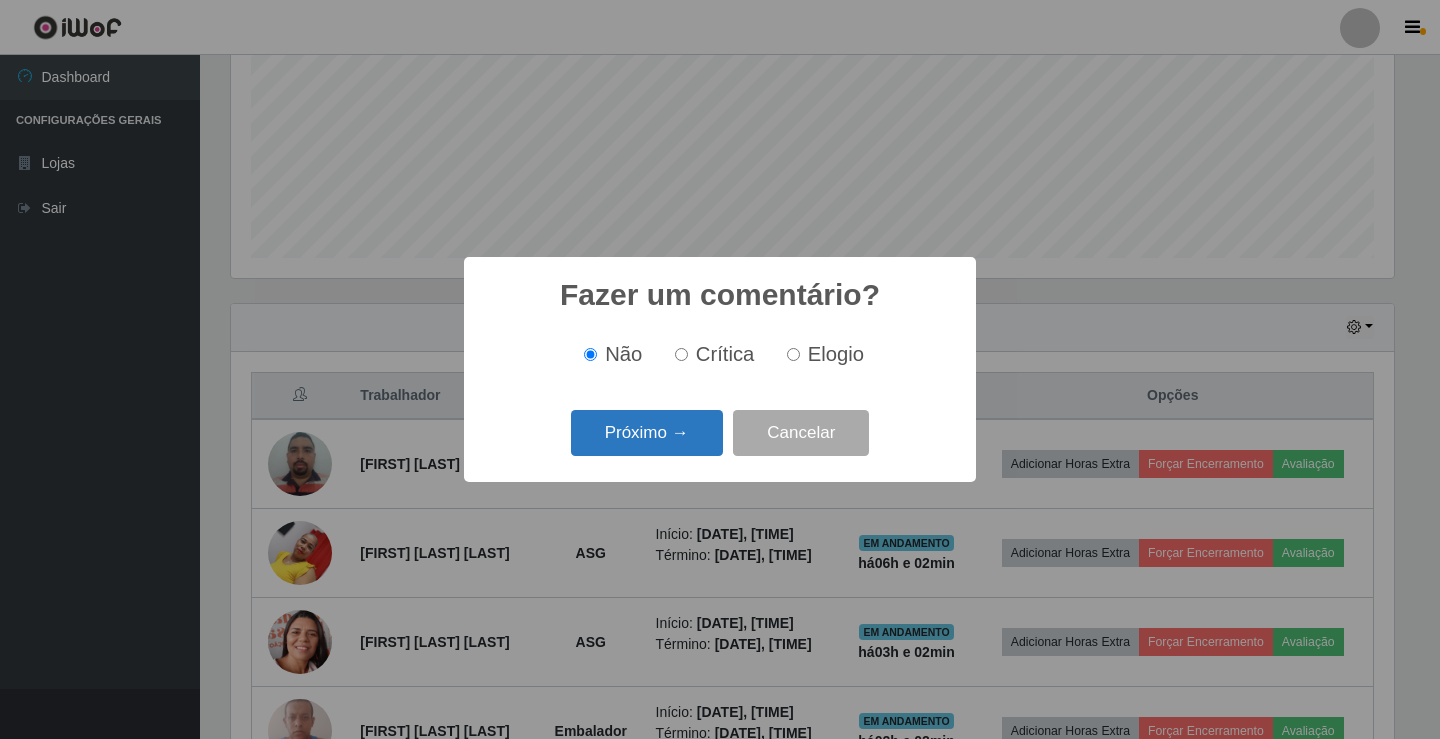 click on "Próximo →" at bounding box center (647, 433) 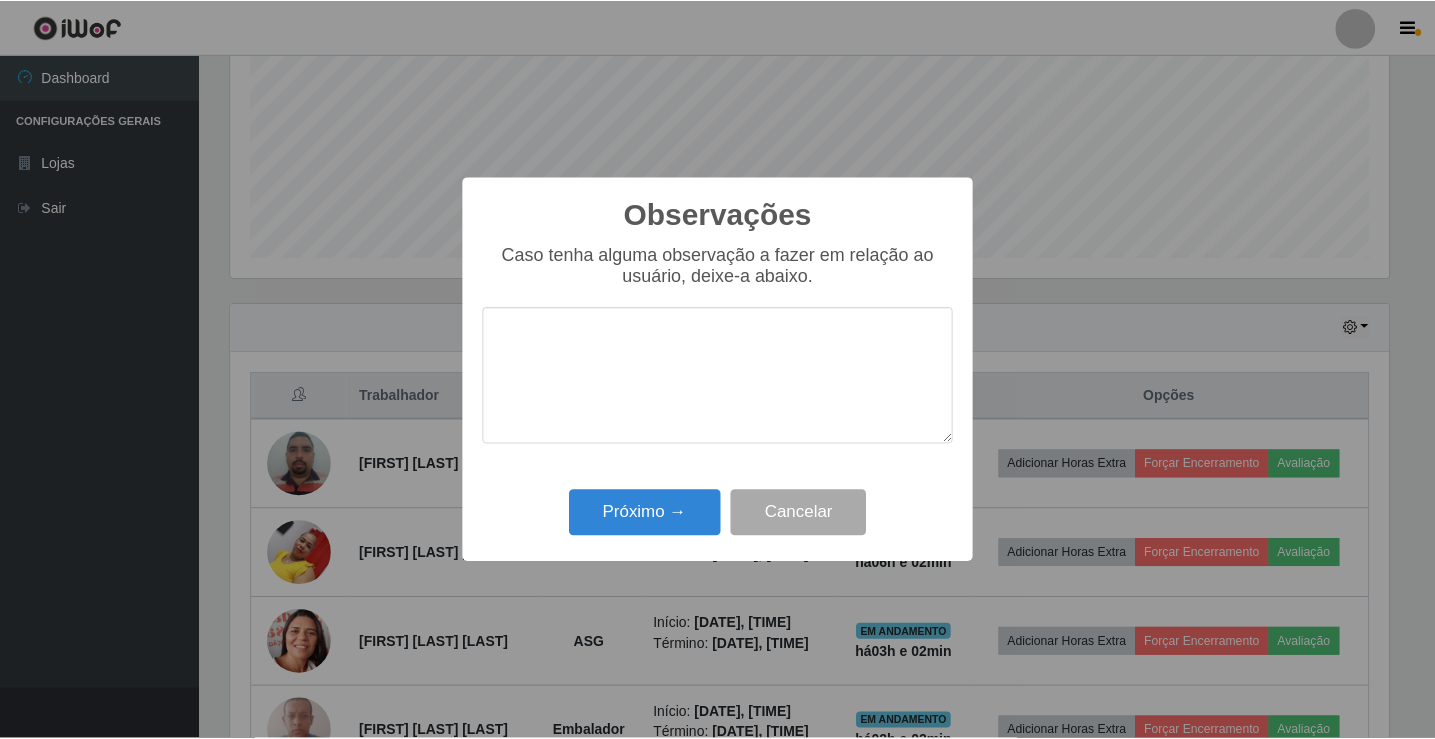 scroll, scrollTop: 999585, scrollLeft: 998837, axis: both 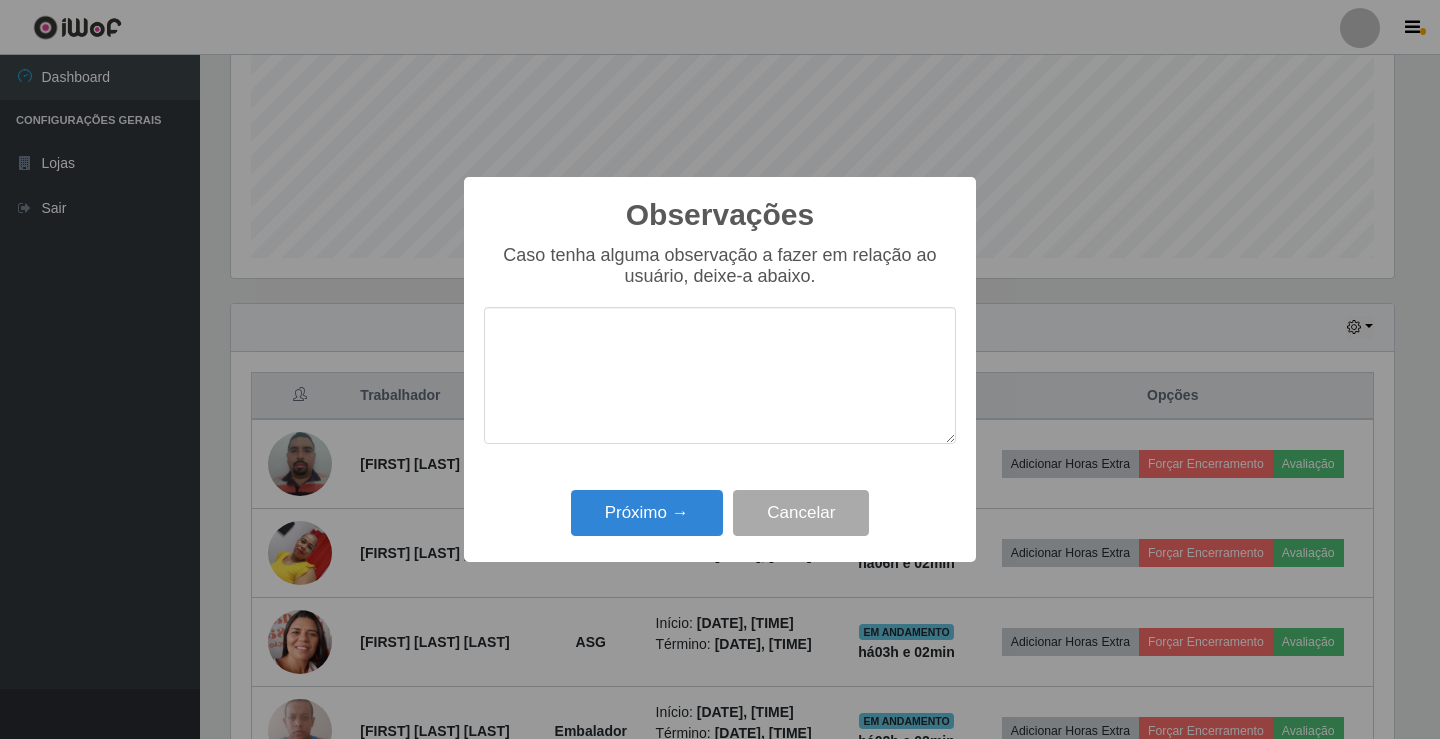 click at bounding box center [720, 375] 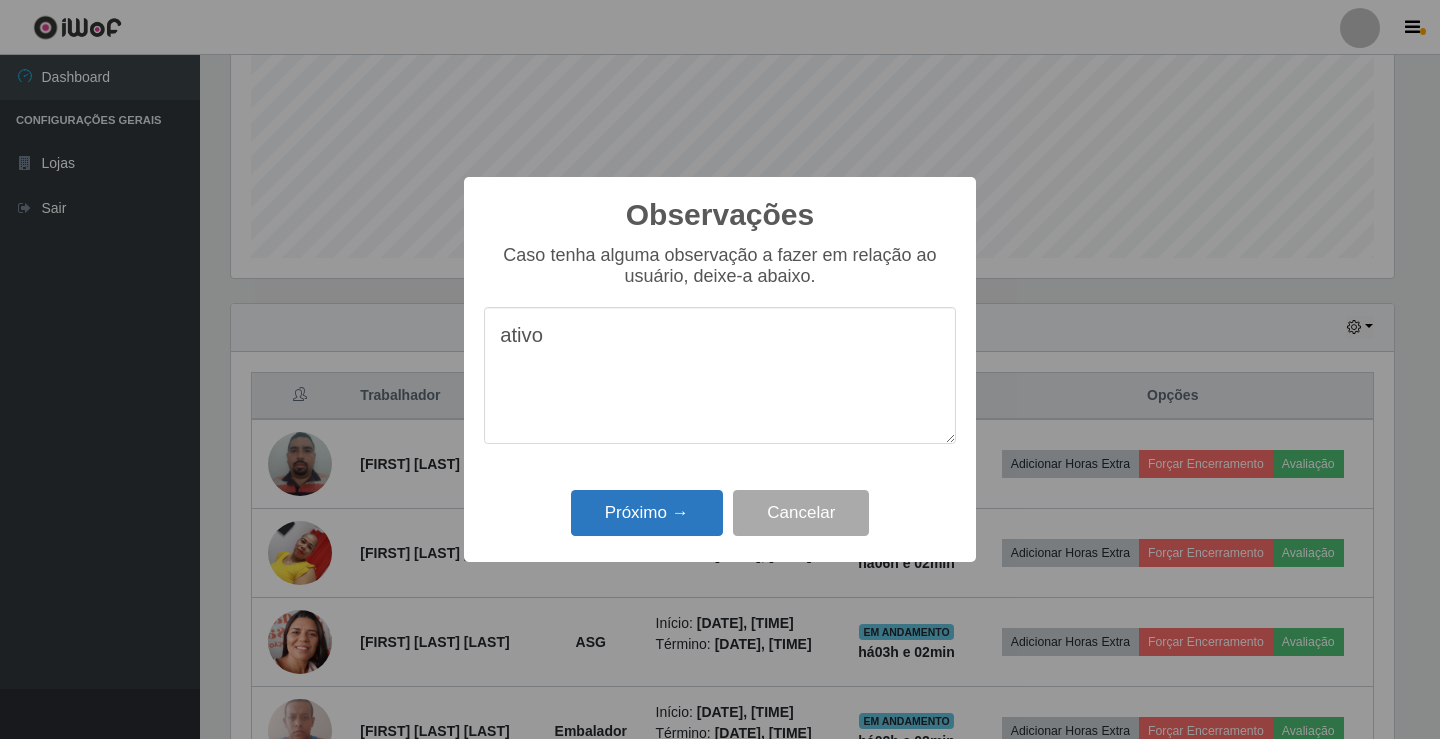 type on "ativo" 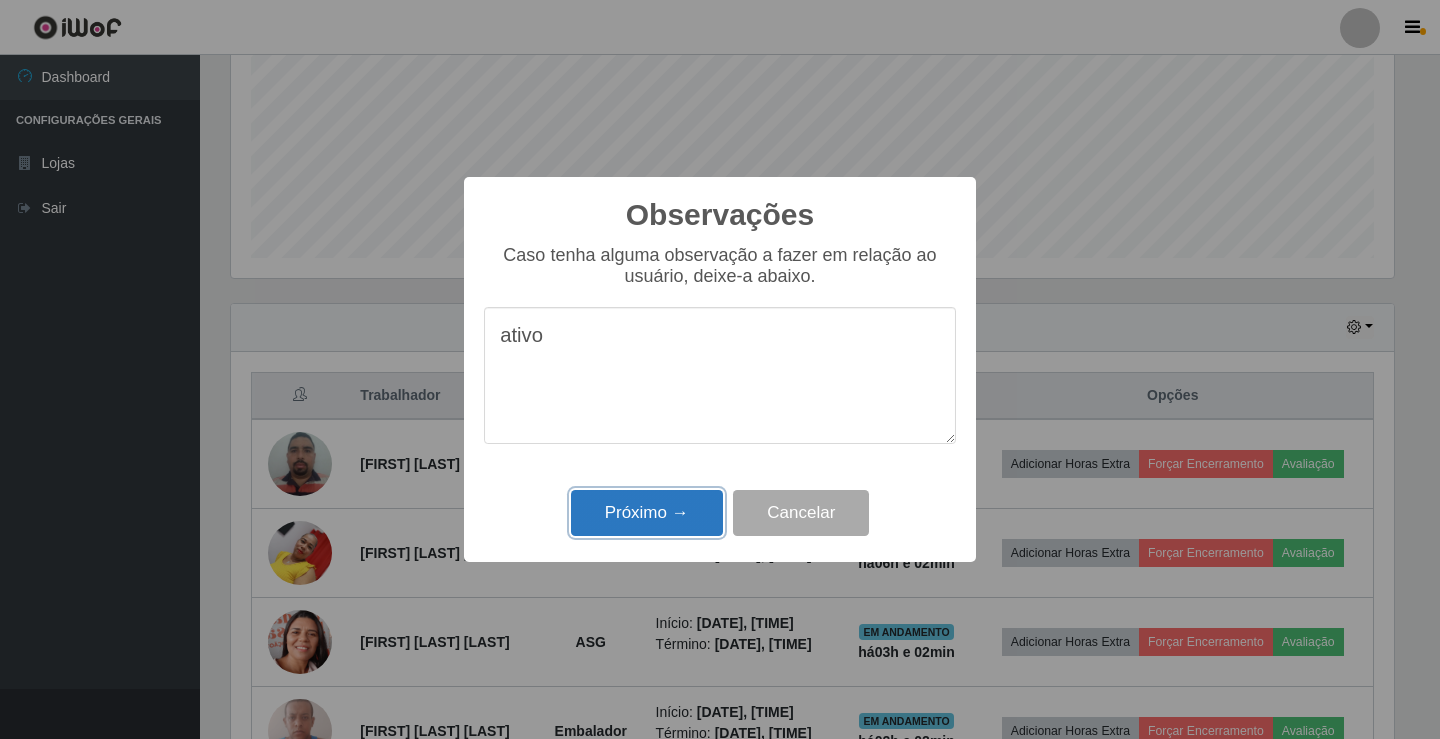 click on "Próximo →" at bounding box center (647, 513) 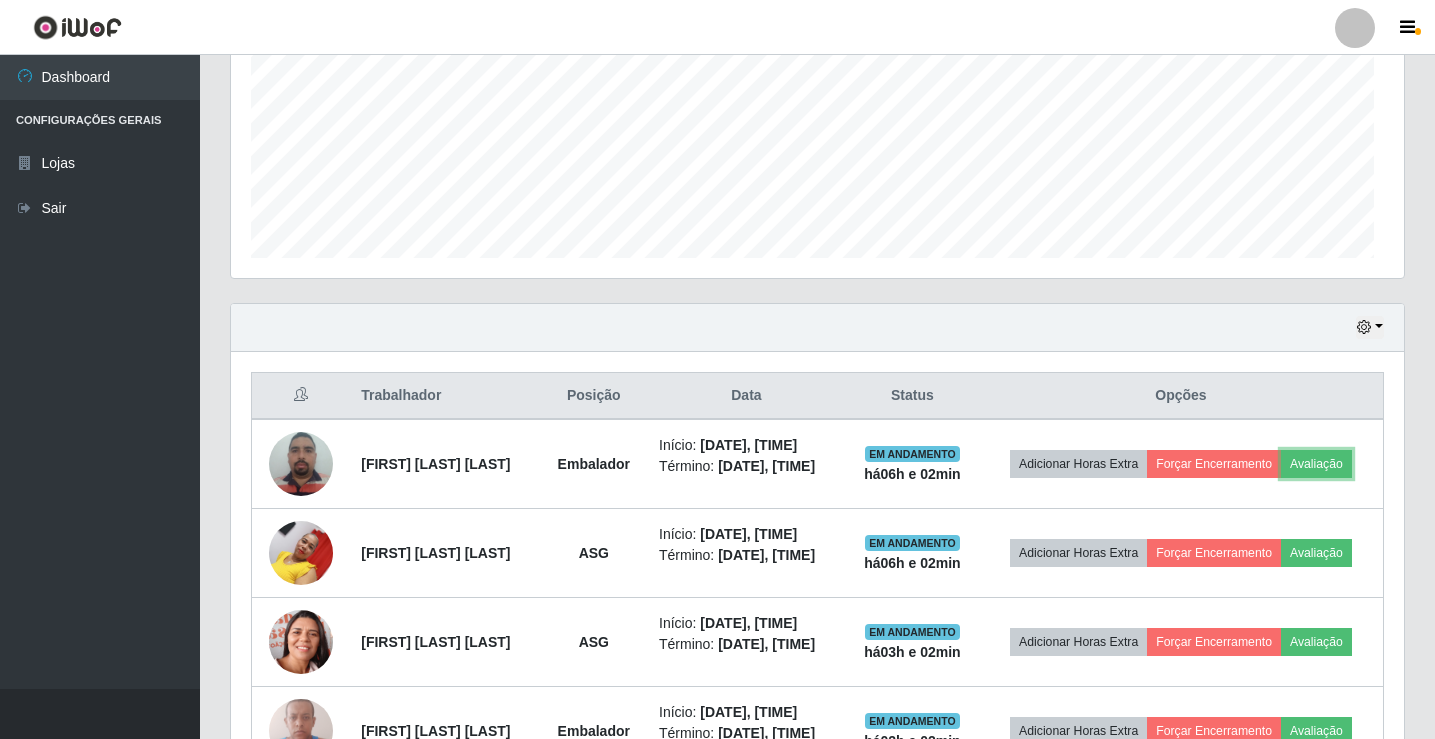 scroll, scrollTop: 999585, scrollLeft: 998827, axis: both 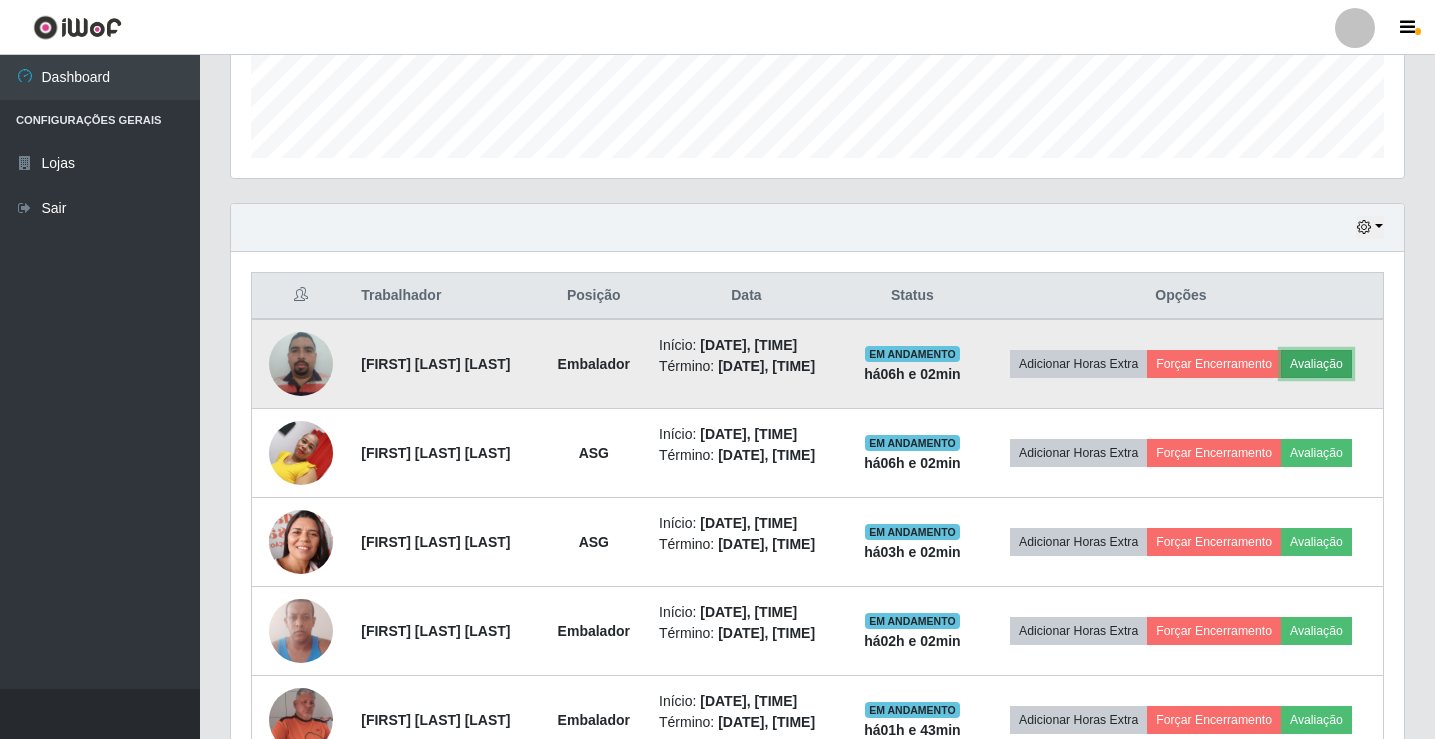 click on "Avaliação" at bounding box center (1316, 364) 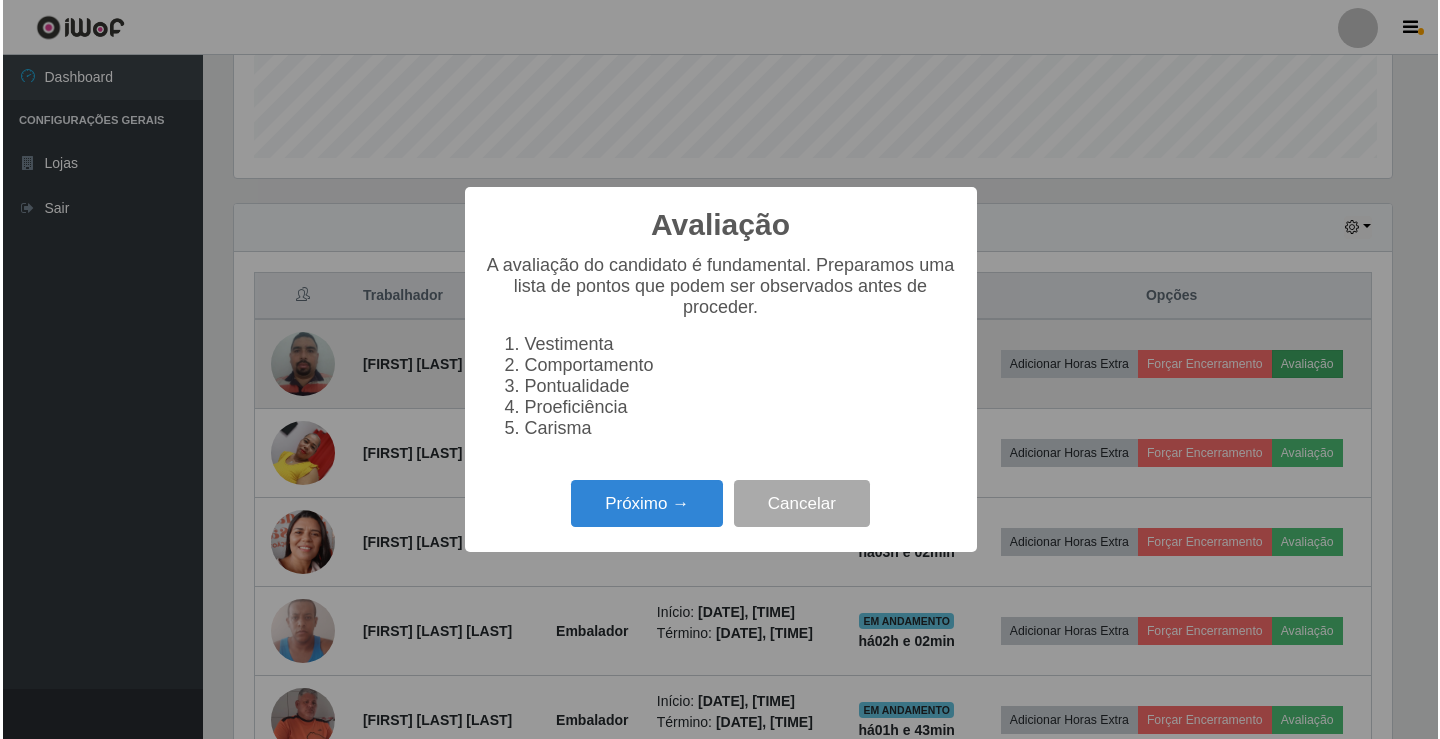 scroll, scrollTop: 999585, scrollLeft: 998837, axis: both 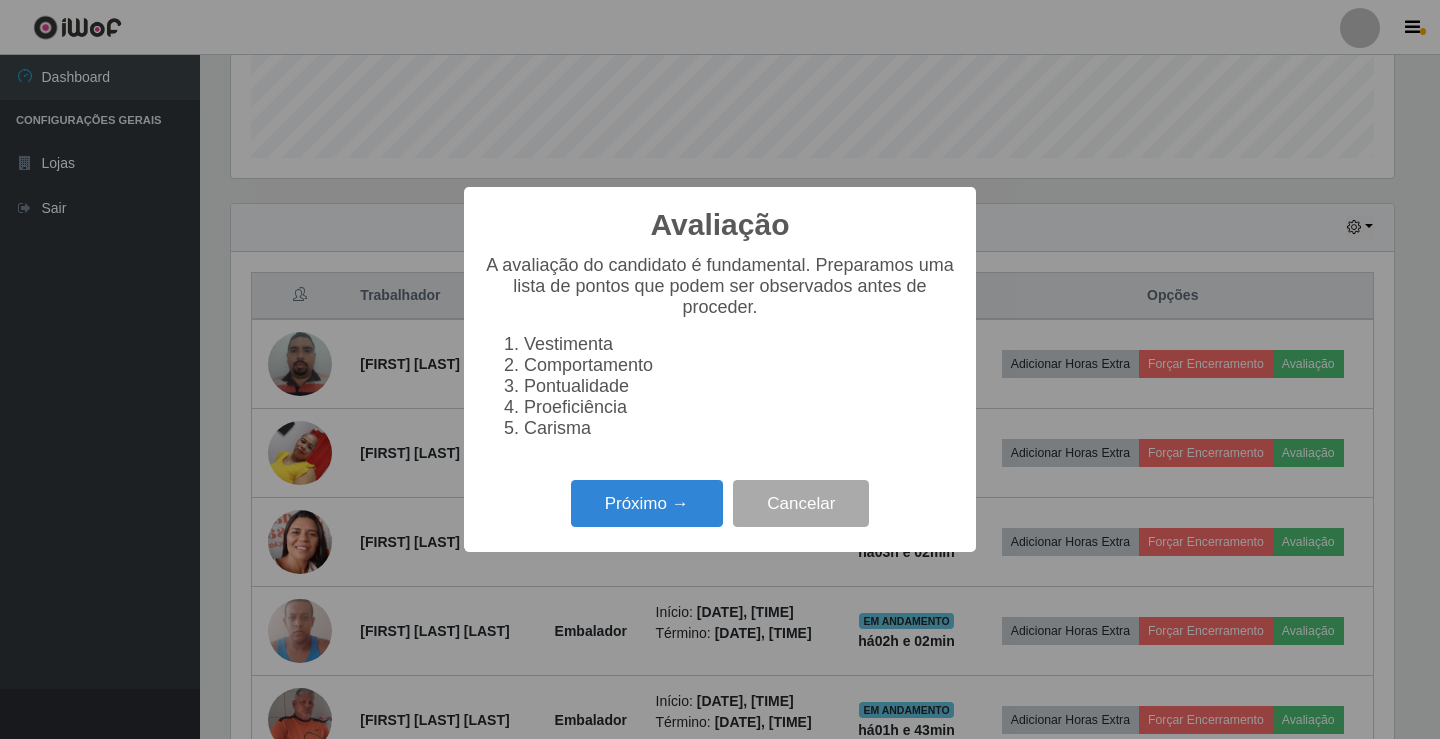 click on "Próximo → Cancelar" at bounding box center (720, 503) 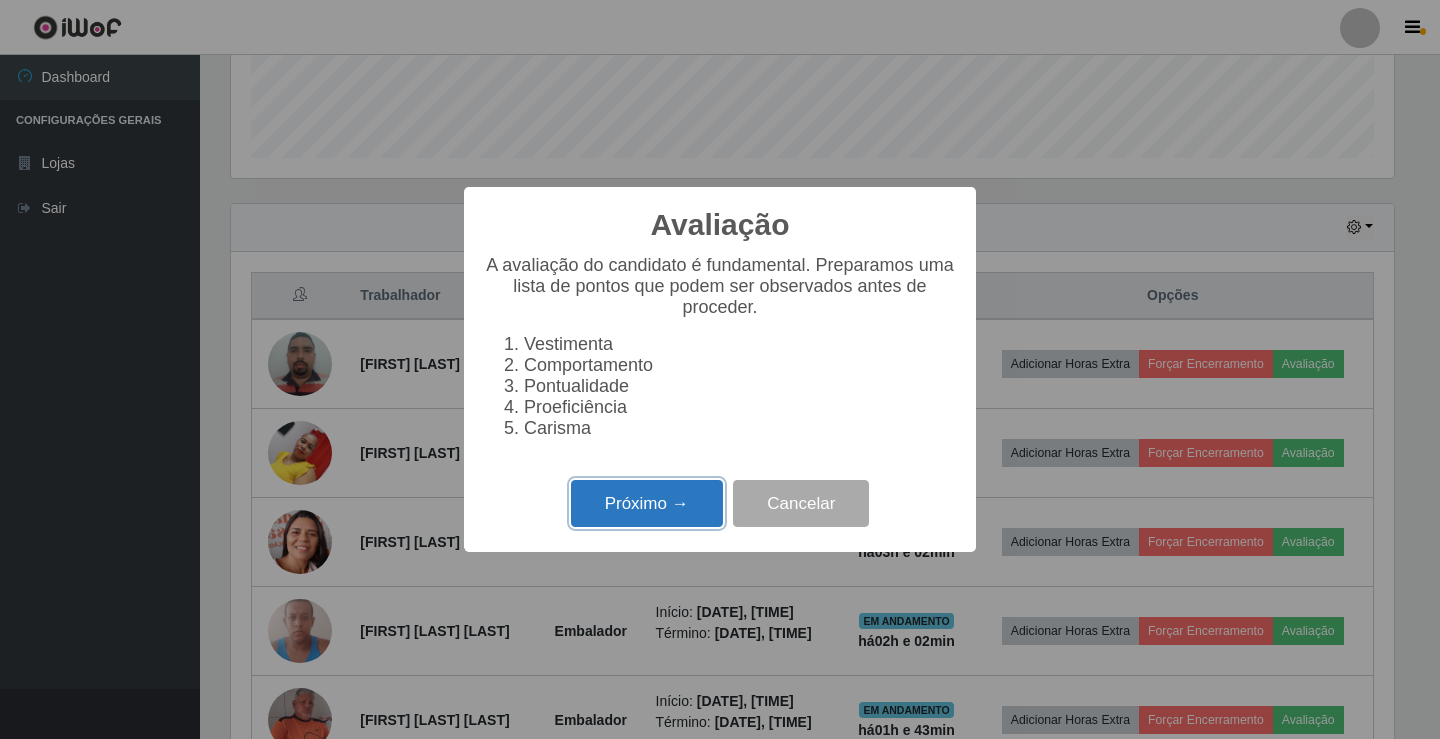 click on "Próximo →" at bounding box center (647, 503) 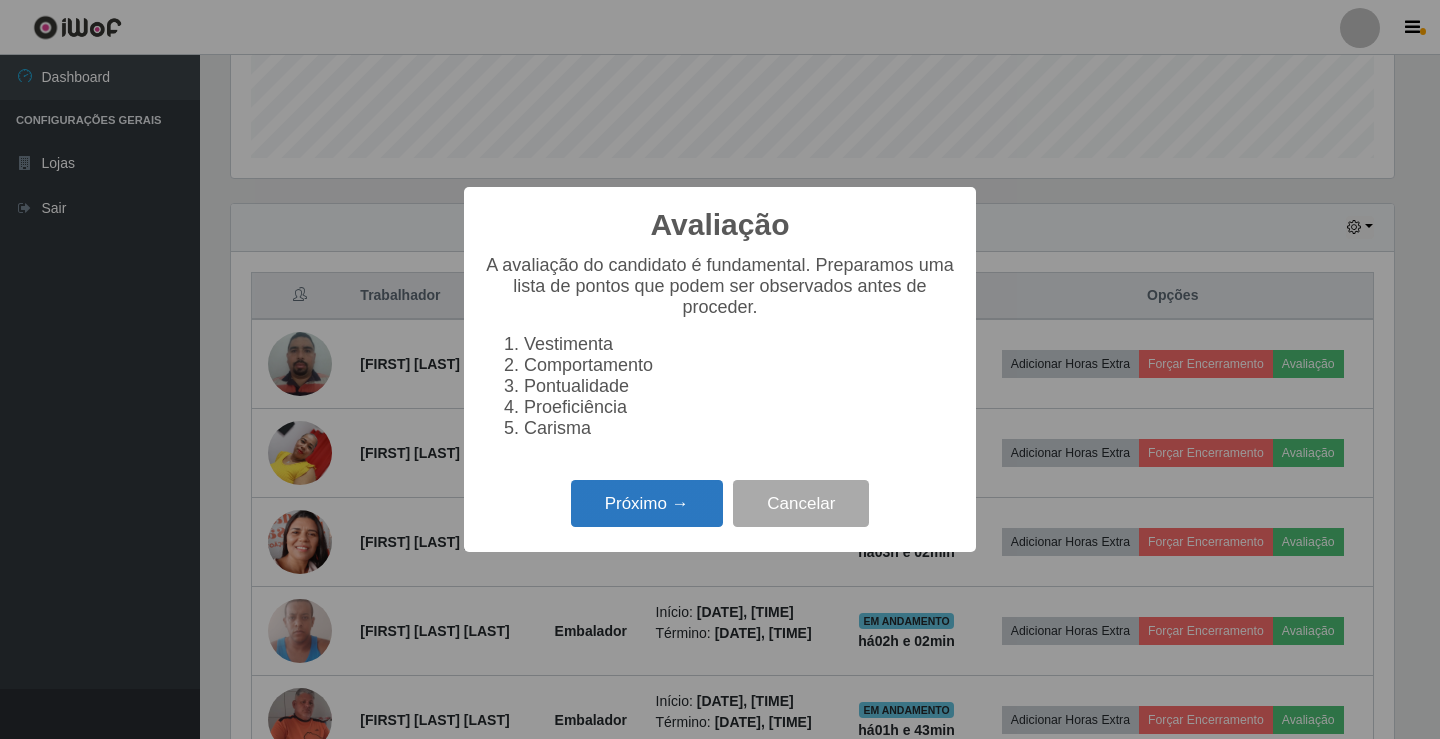 scroll, scrollTop: 999585, scrollLeft: 998837, axis: both 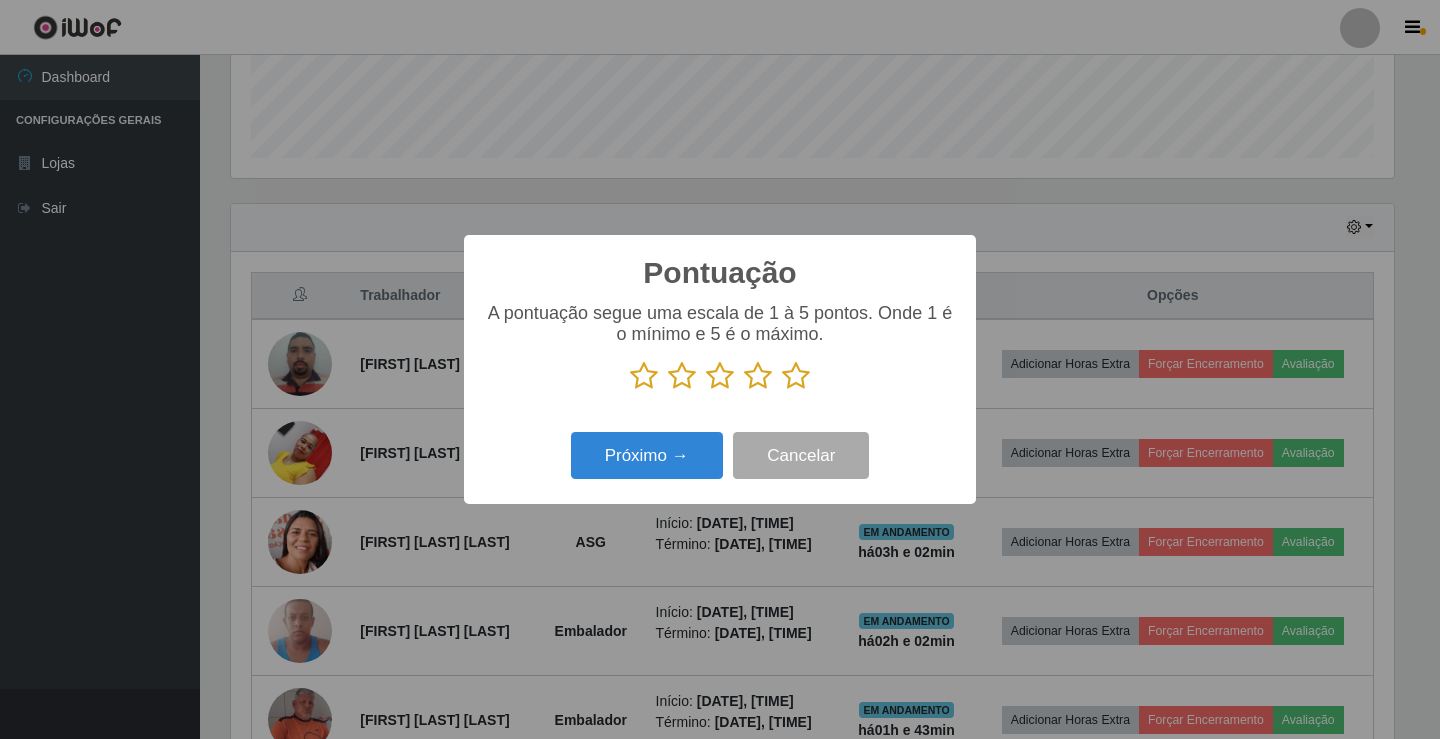 click at bounding box center (758, 376) 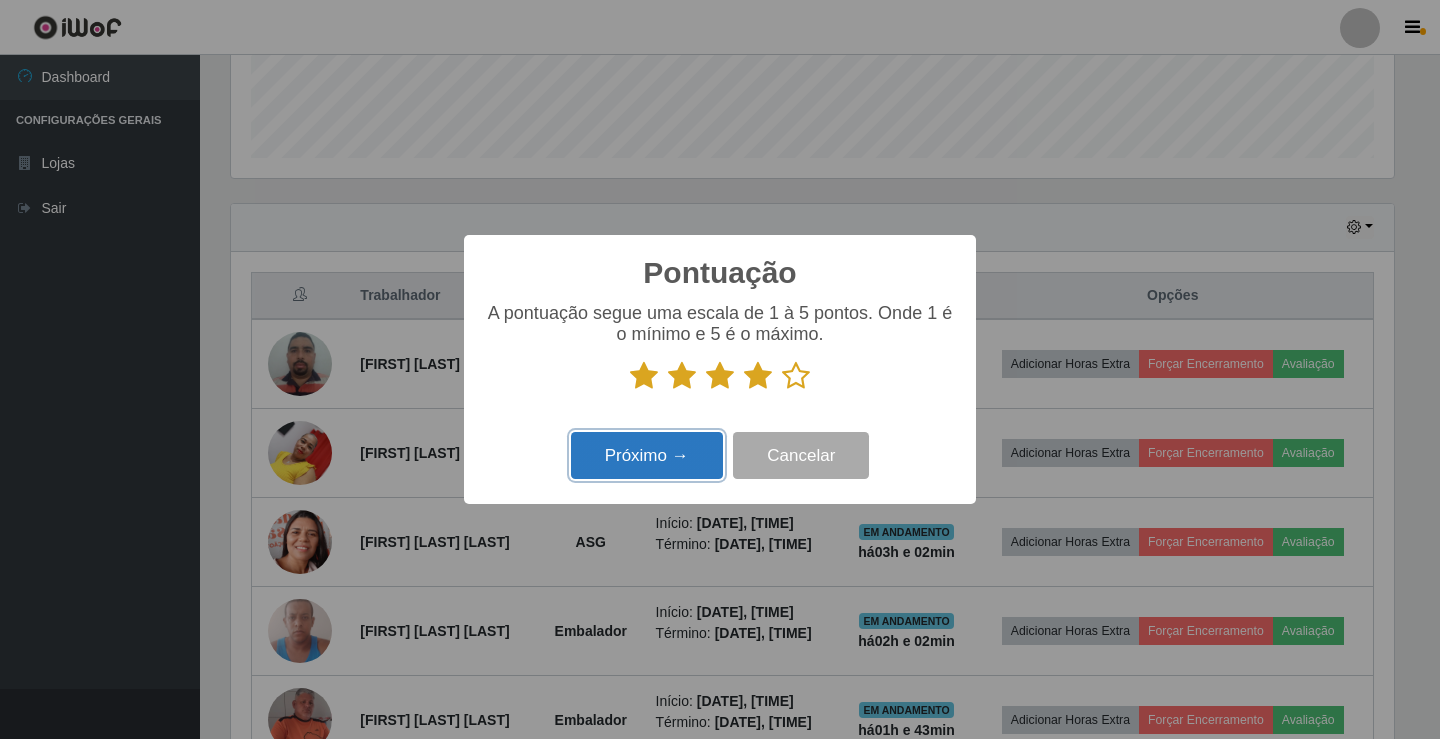click on "Próximo →" at bounding box center [647, 455] 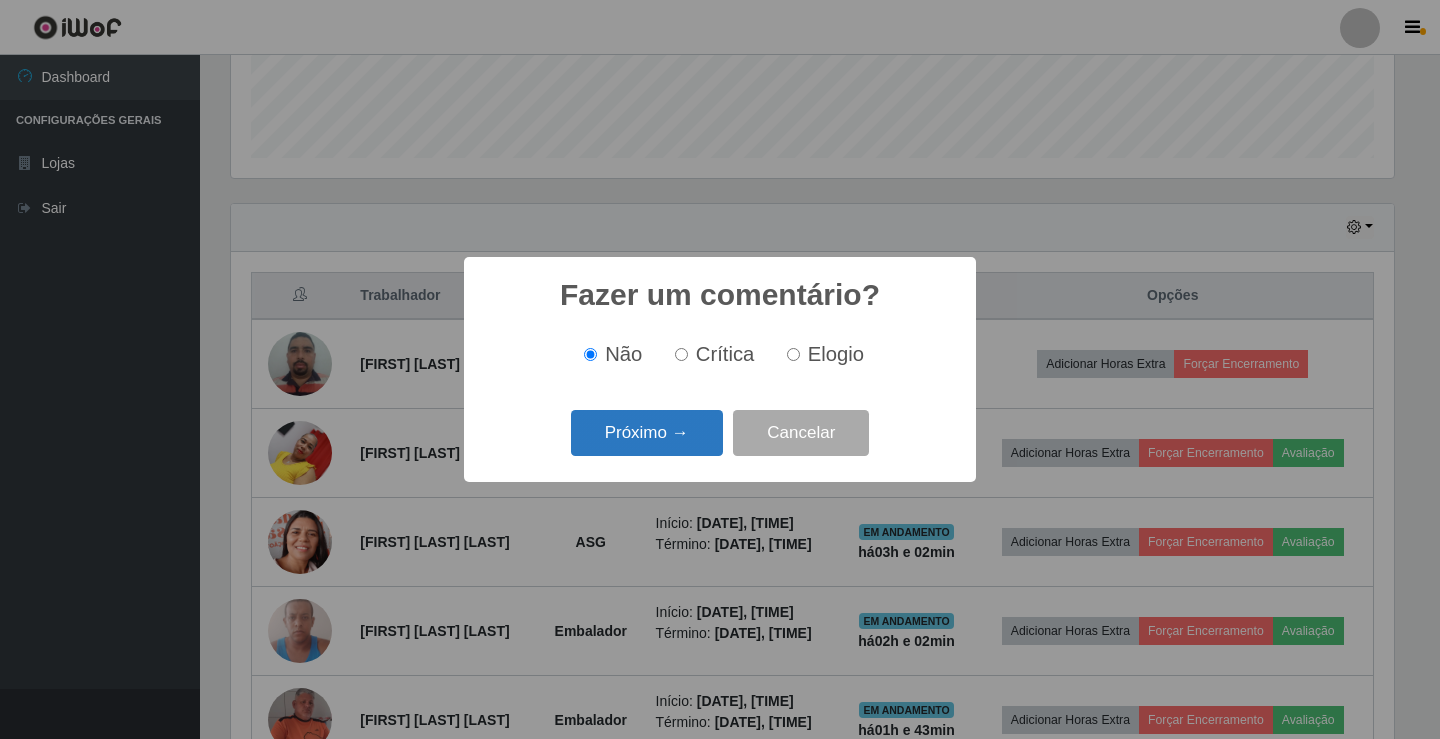 click on "Próximo →" at bounding box center [647, 433] 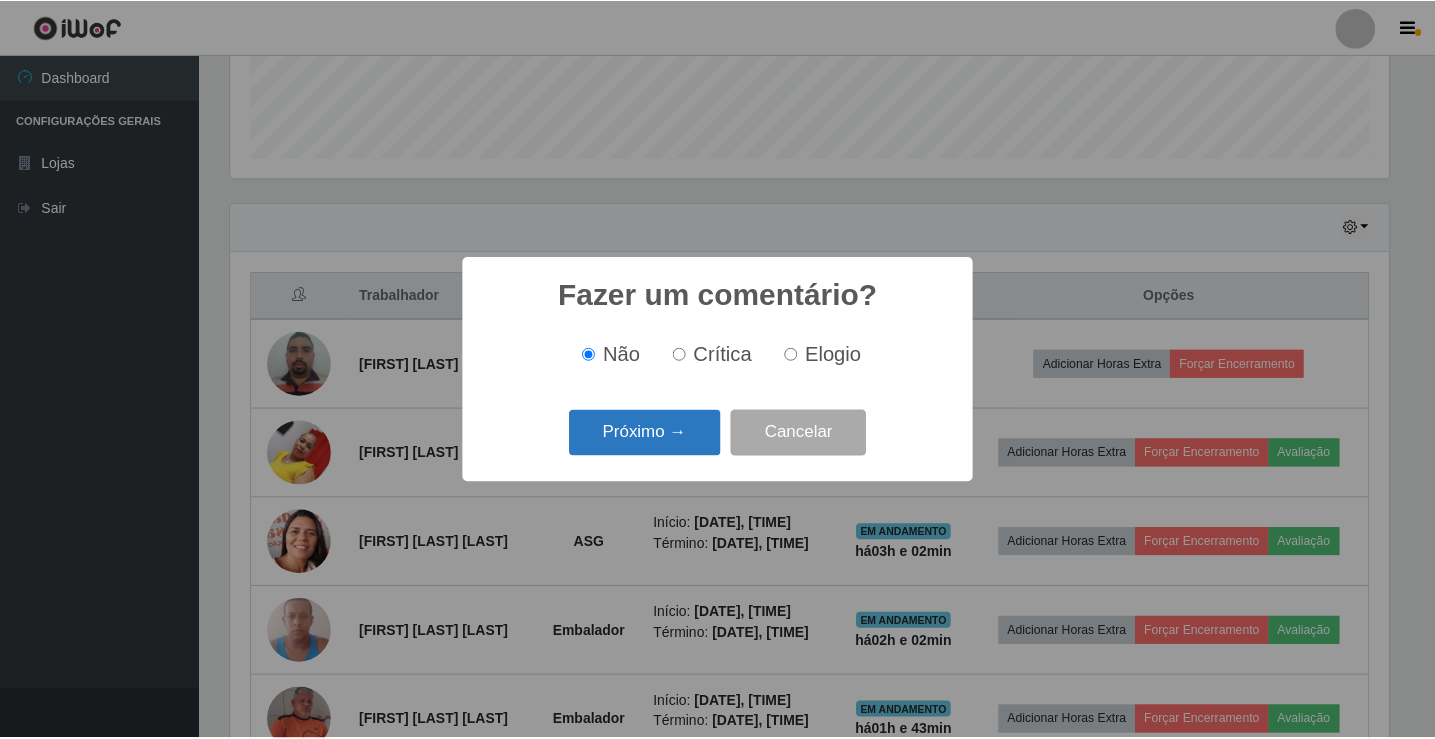 scroll, scrollTop: 999585, scrollLeft: 998837, axis: both 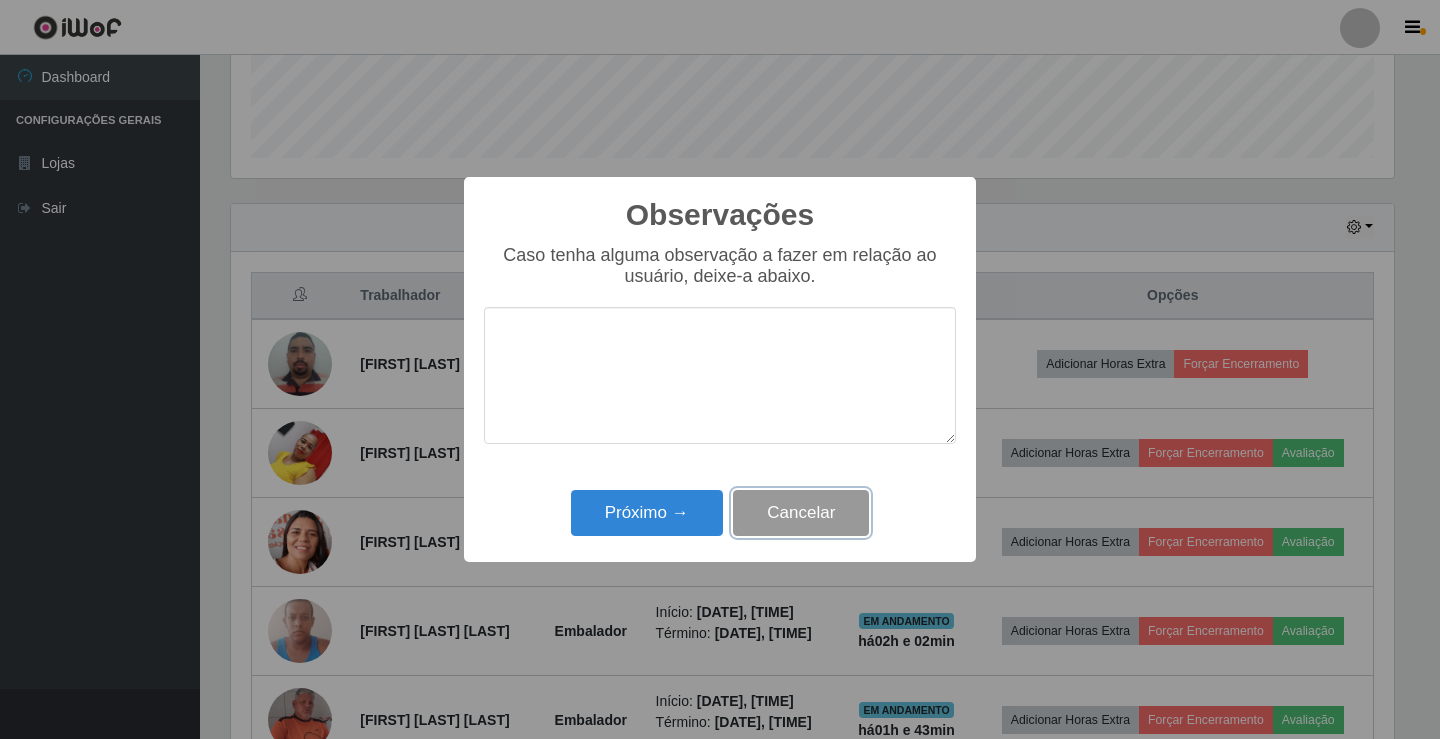 click on "Cancelar" at bounding box center (801, 513) 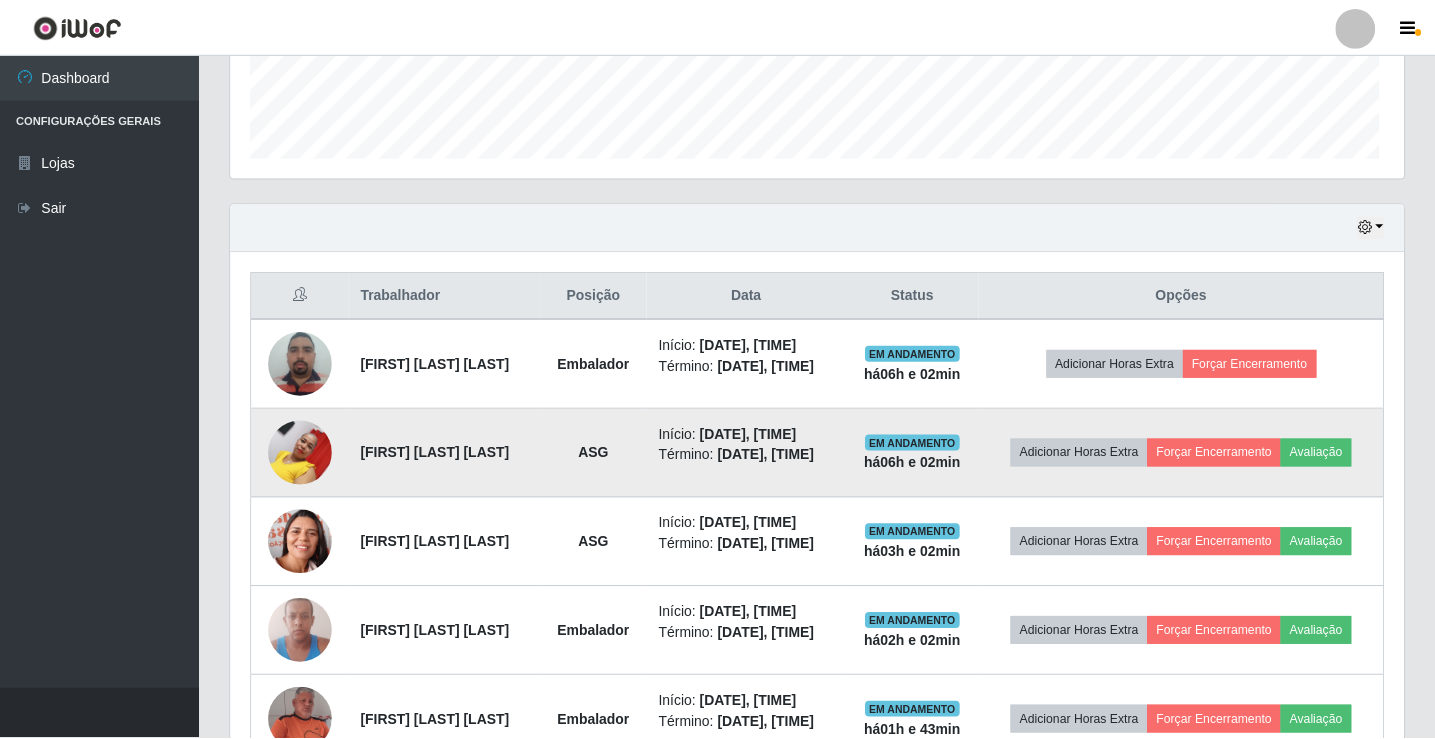 scroll, scrollTop: 999585, scrollLeft: 998827, axis: both 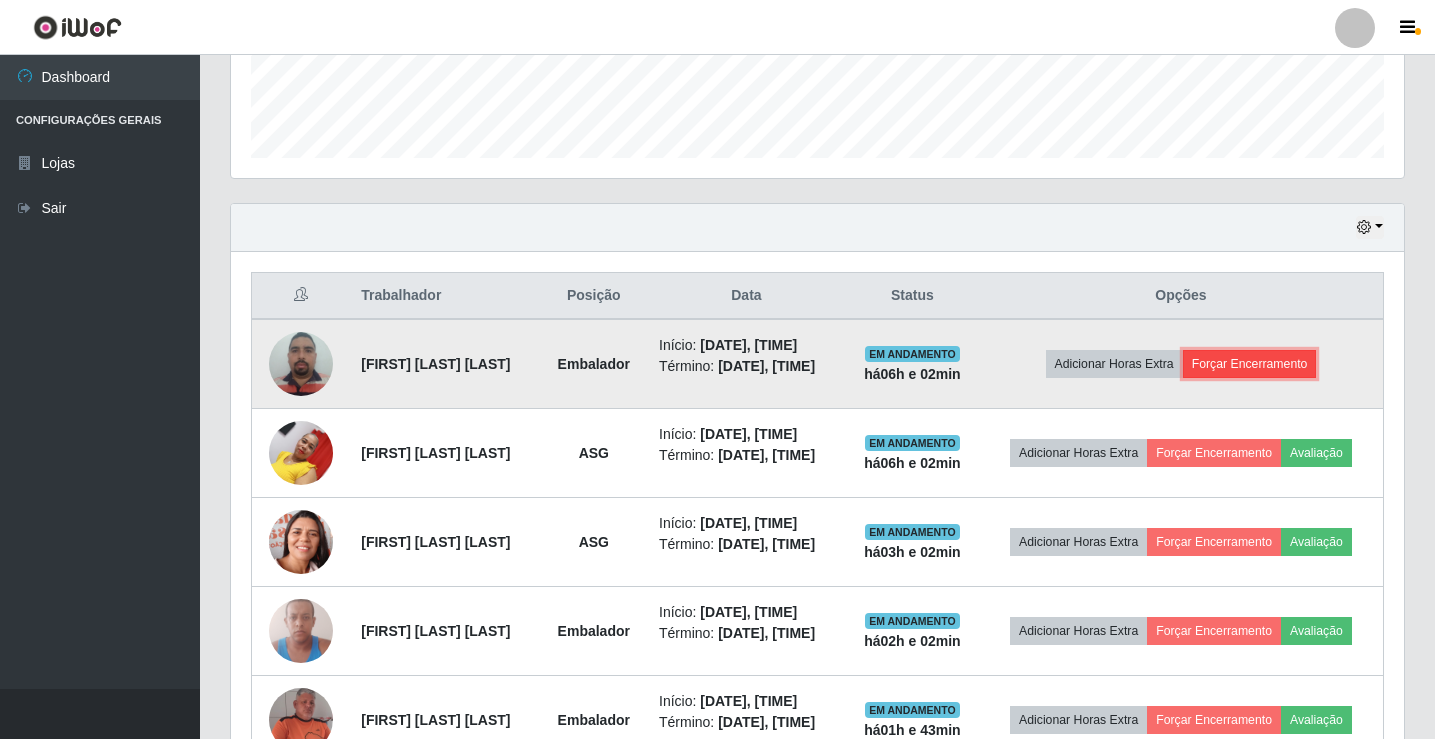 click on "Forçar Encerramento" at bounding box center (1250, 364) 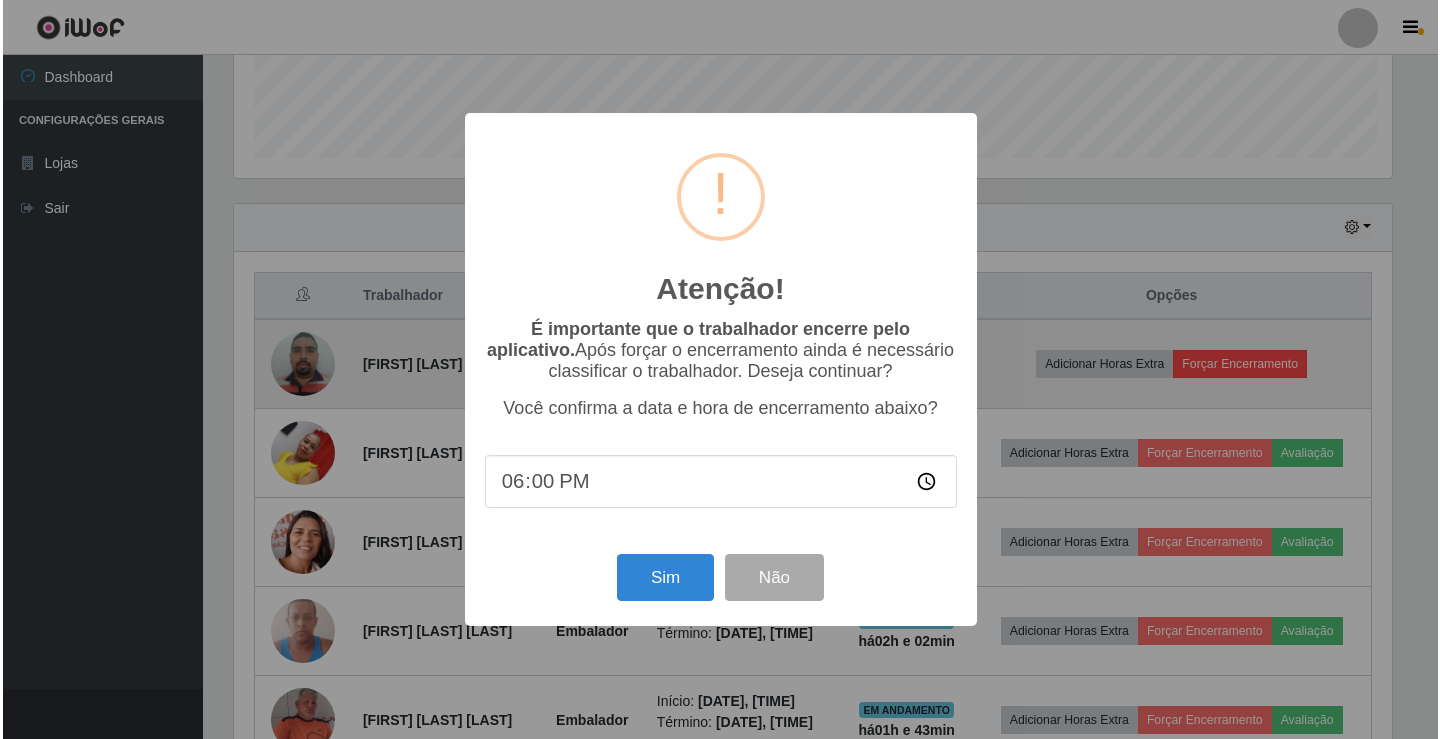 scroll, scrollTop: 999585, scrollLeft: 998837, axis: both 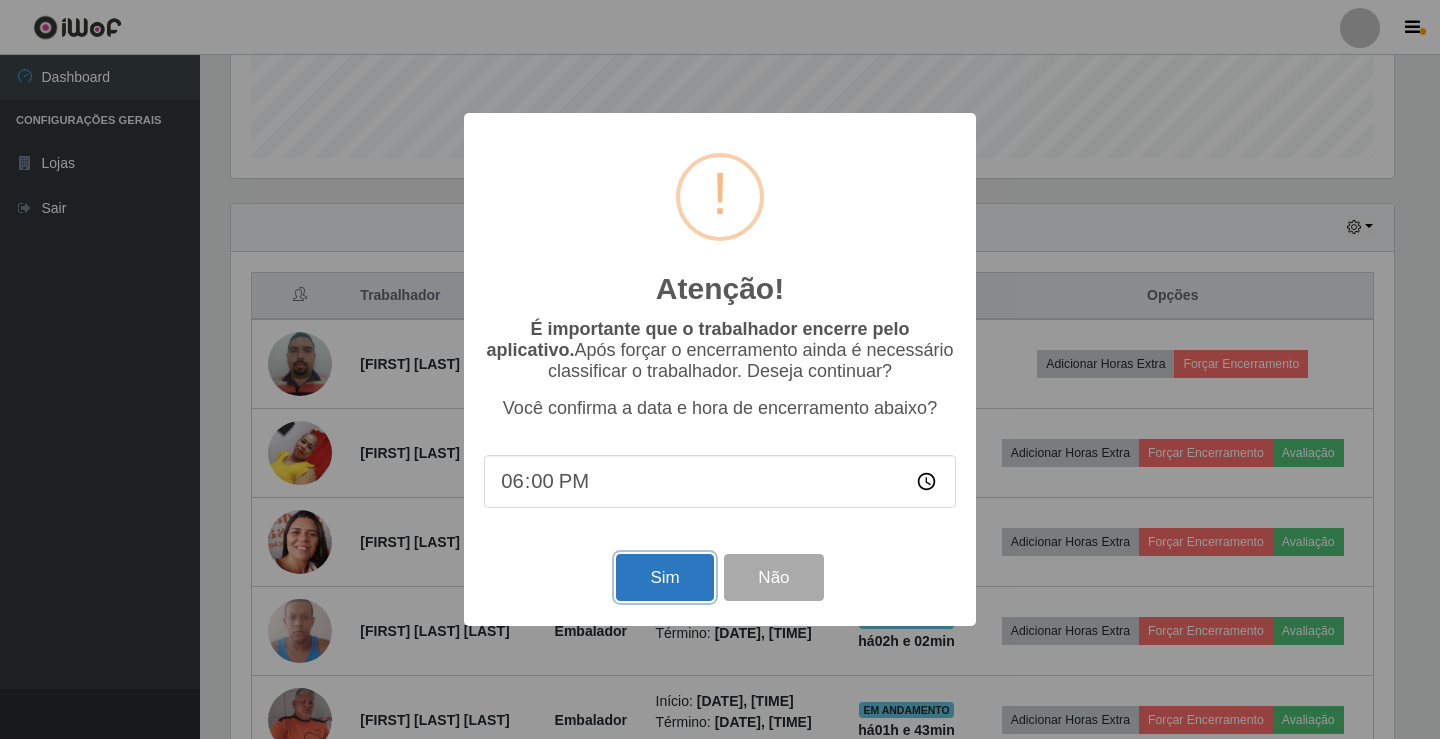 click on "Sim" at bounding box center (664, 577) 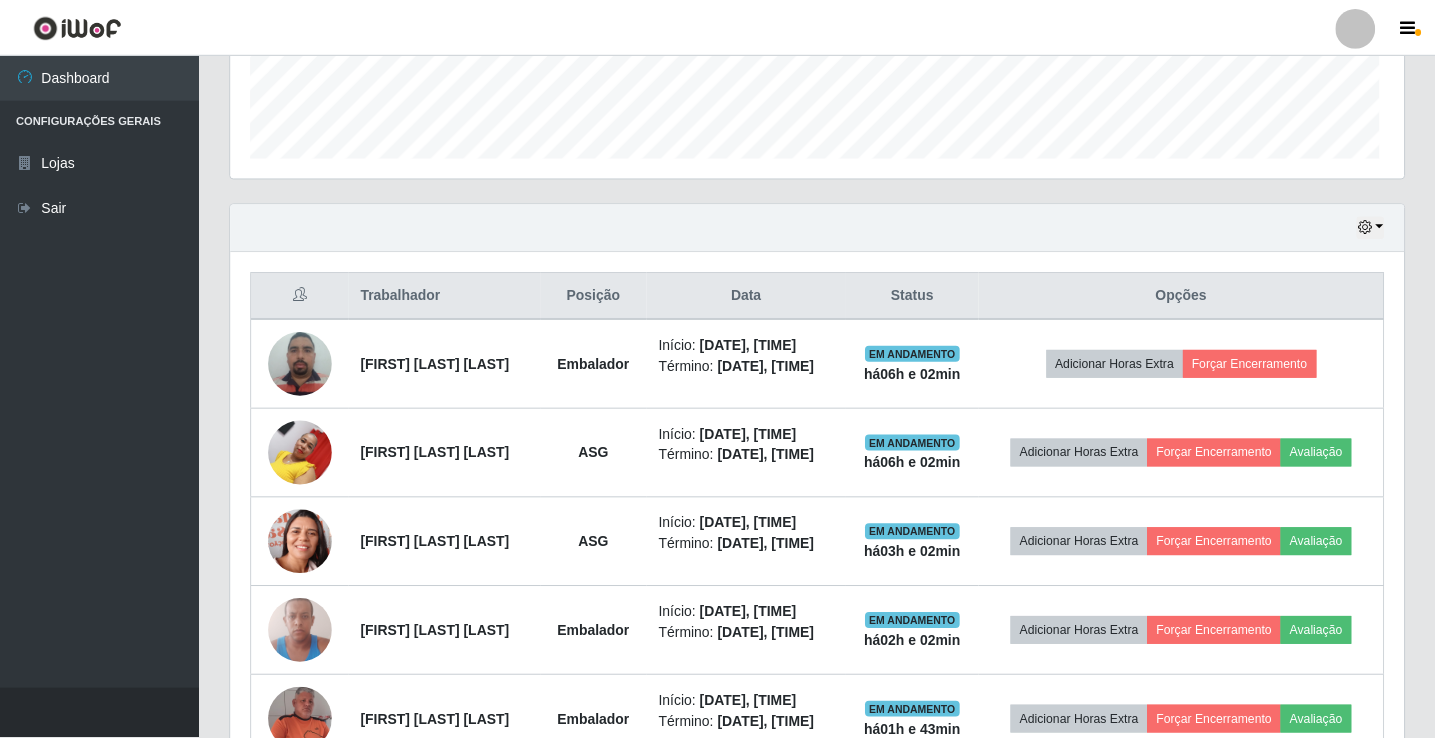 scroll, scrollTop: 999585, scrollLeft: 998827, axis: both 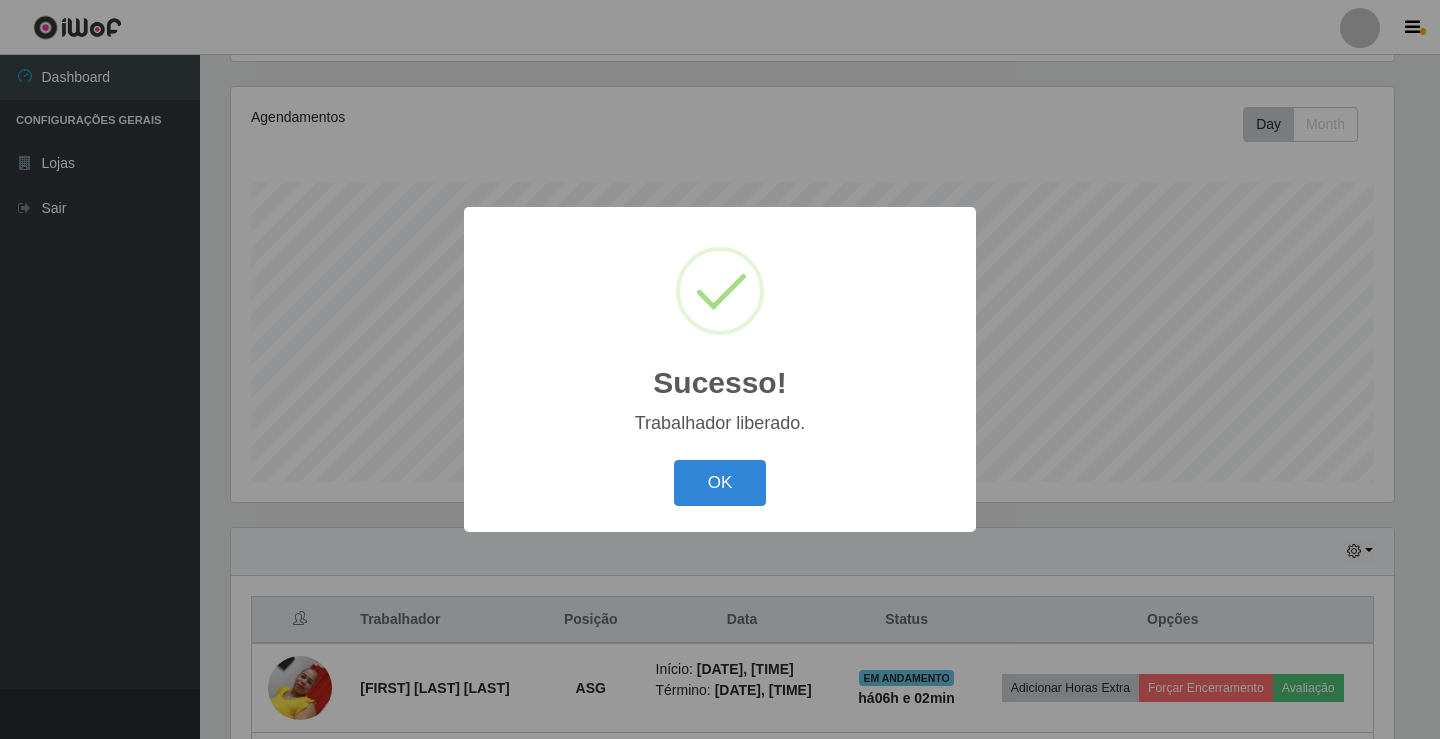 click on "Sucesso! × Trabalhador liberado. OK Cancel" at bounding box center (720, 369) 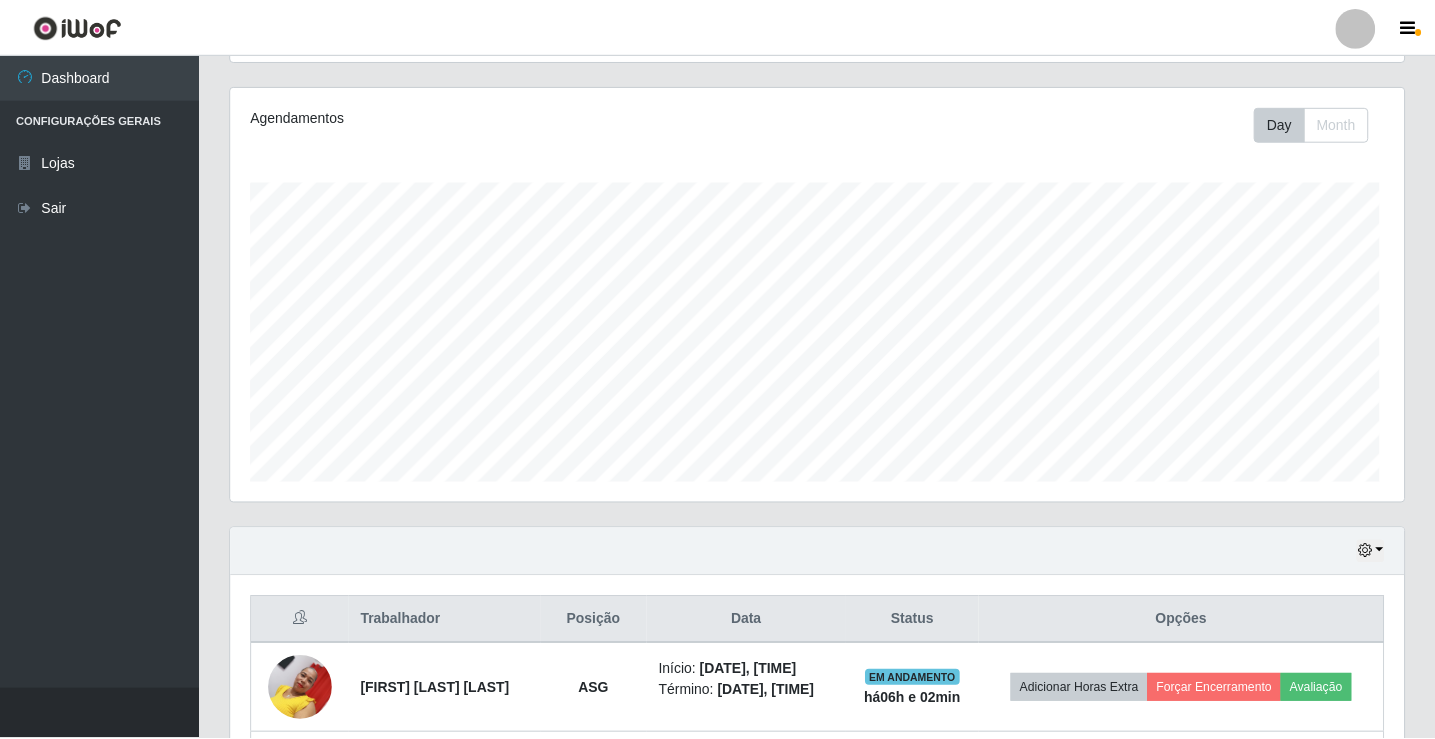 scroll, scrollTop: 999585, scrollLeft: 998827, axis: both 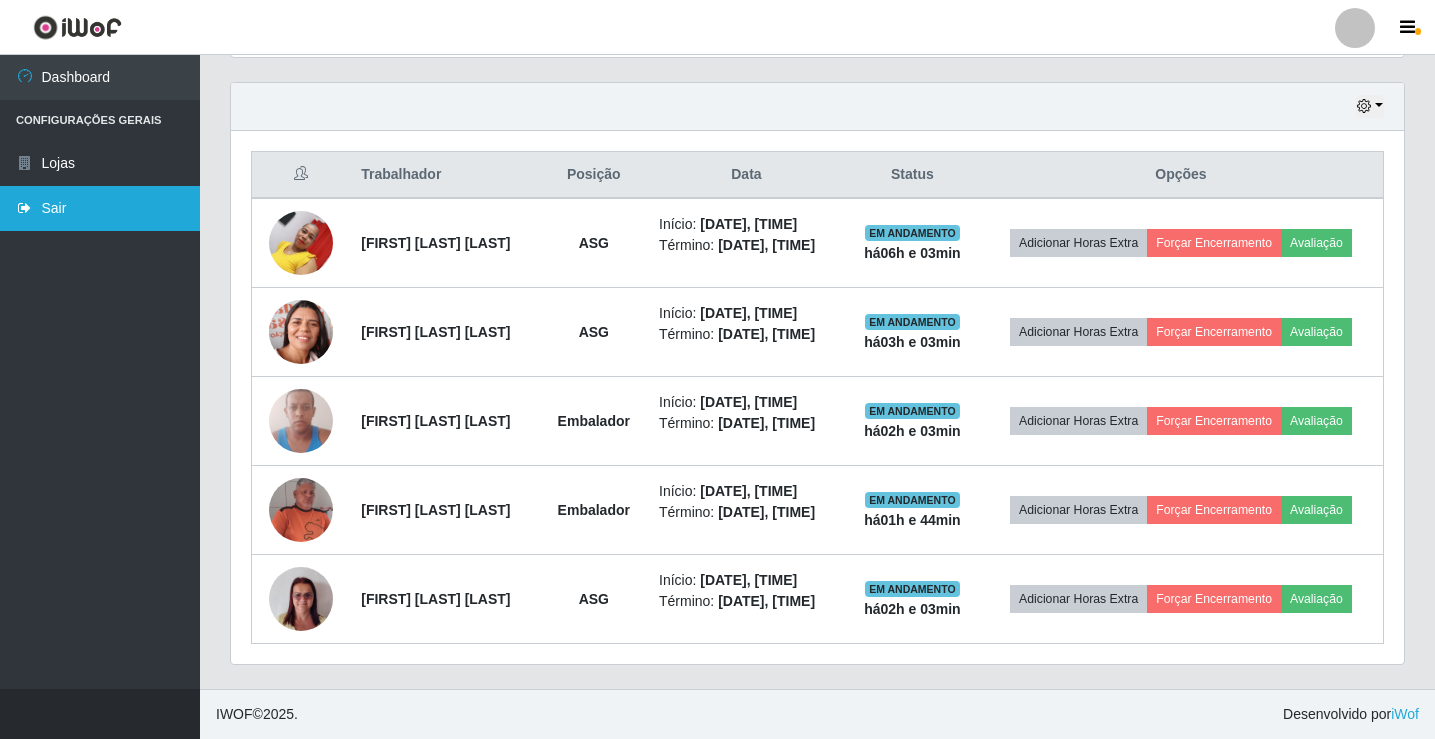 click on "Sair" at bounding box center (100, 208) 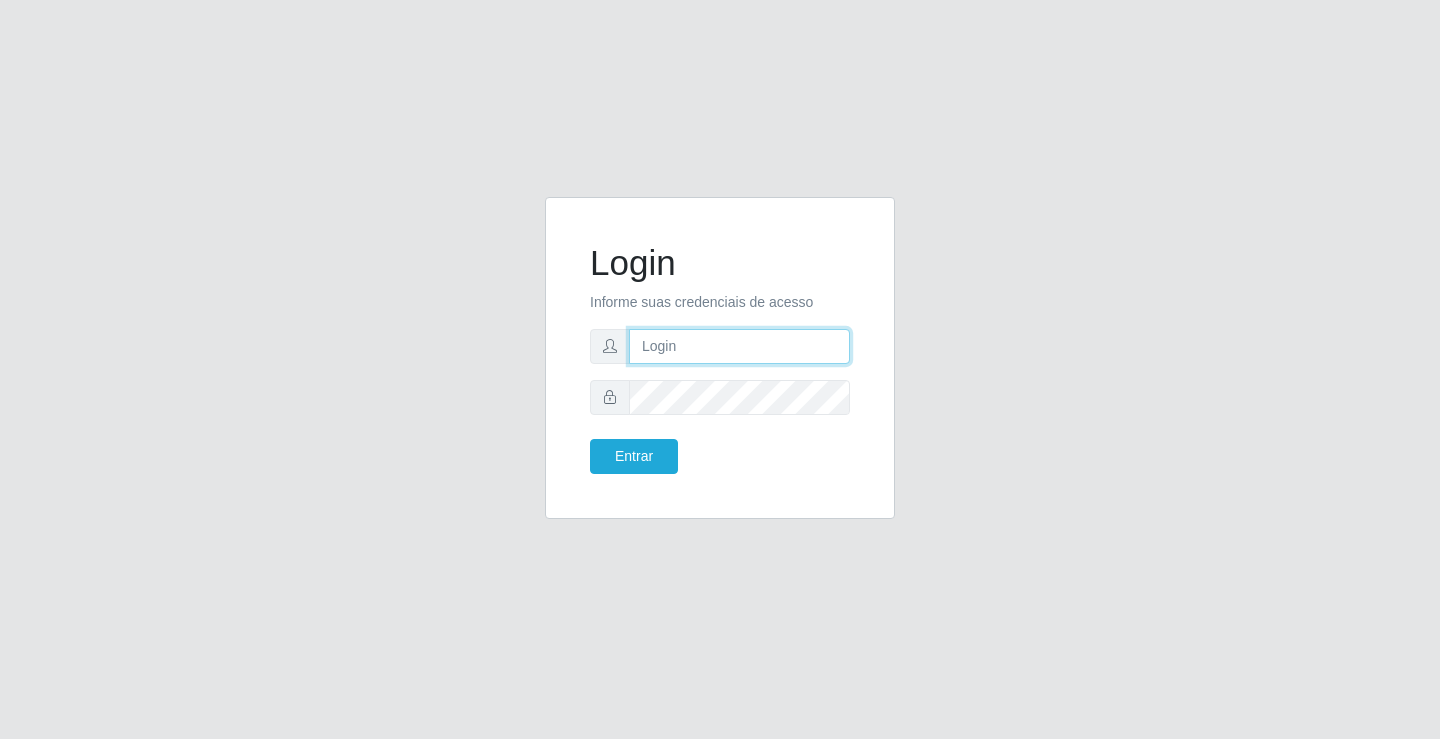 click at bounding box center (739, 346) 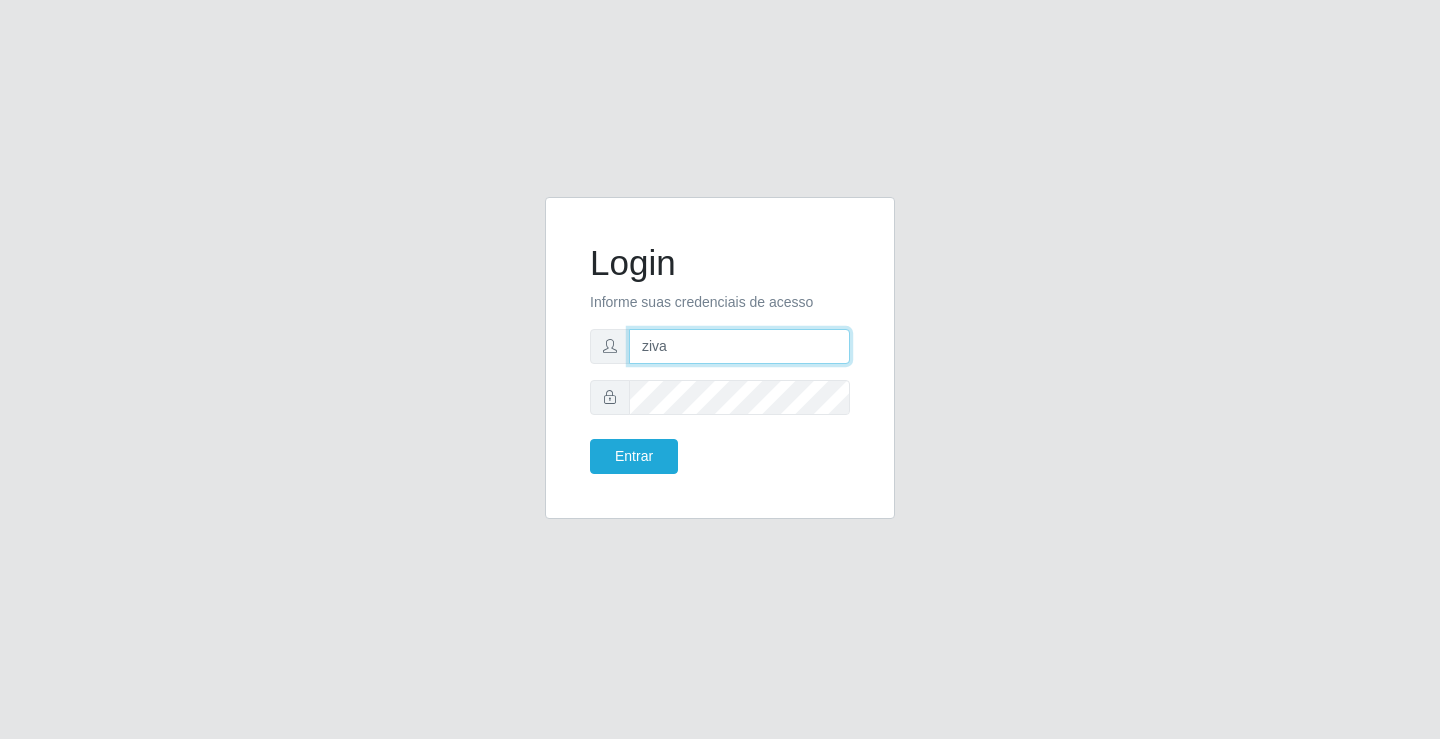 type on "[EMAIL]" 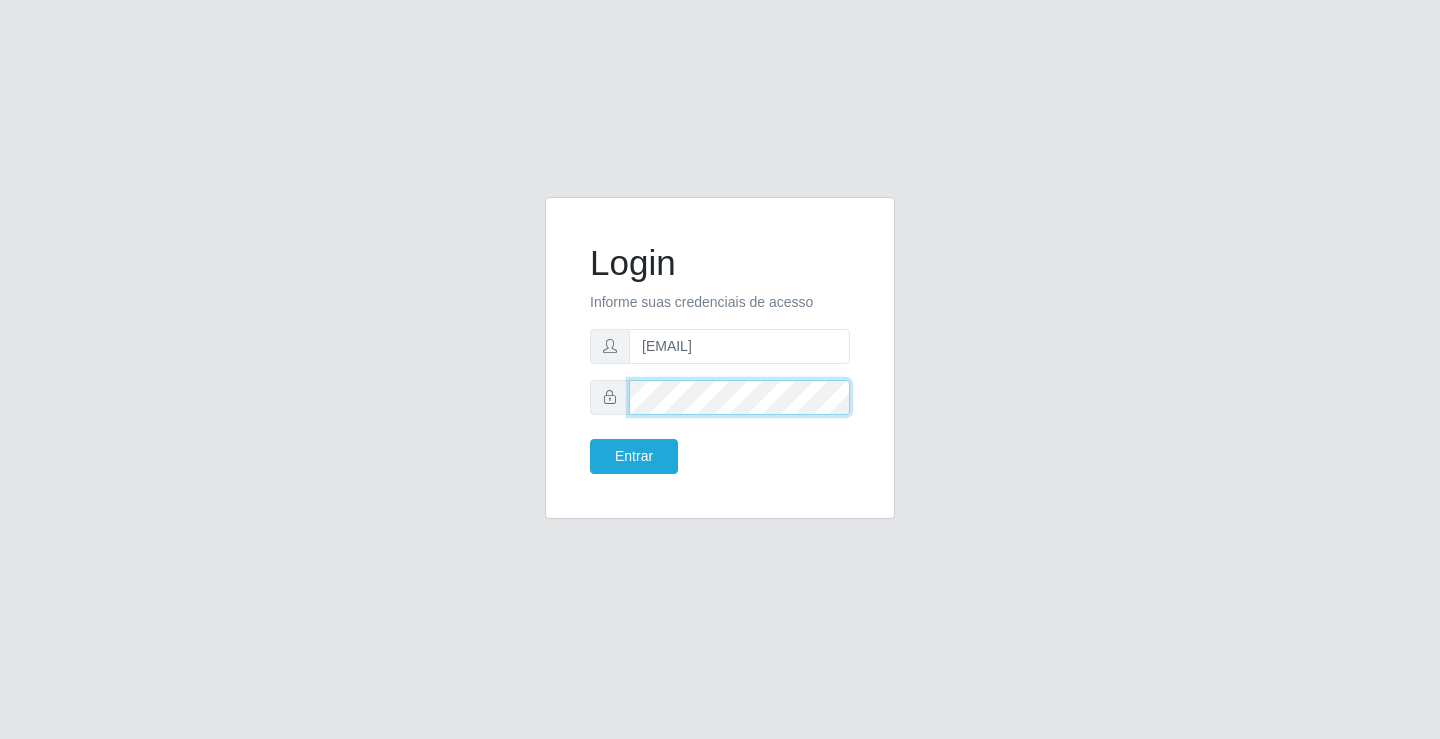 click on "Entrar" at bounding box center [634, 456] 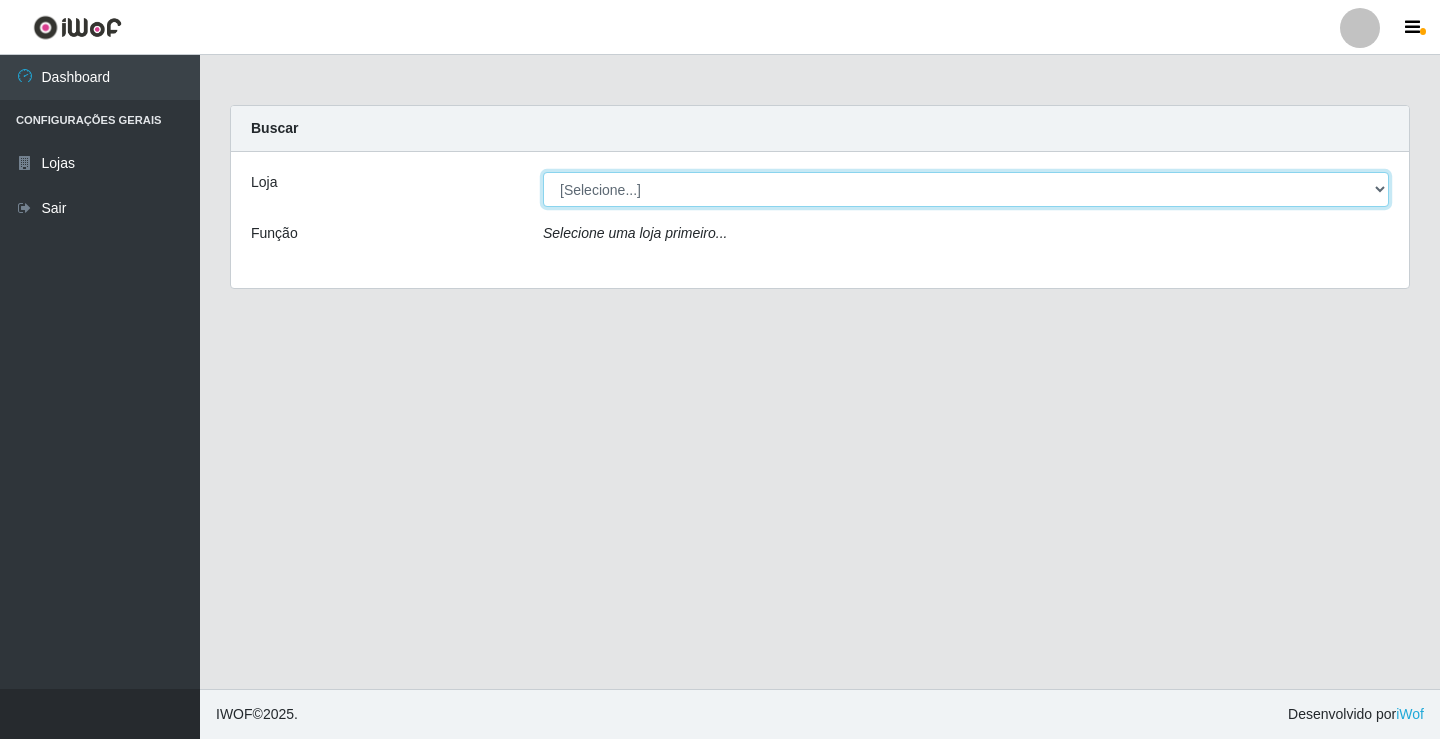 click on "[Selecione...] [FIRST] - [CITY]" at bounding box center [966, 189] 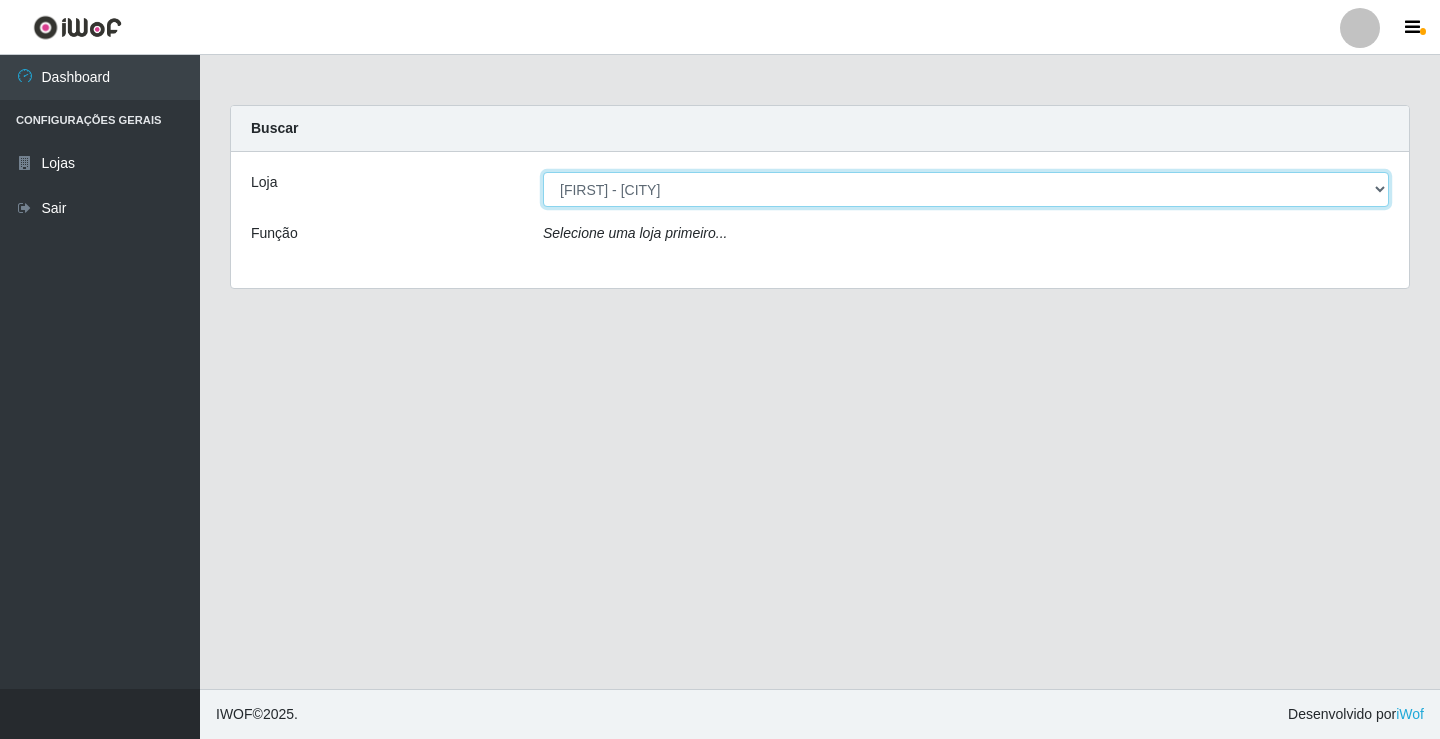 click on "[Selecione...] [FIRST] - [CITY]" at bounding box center [966, 189] 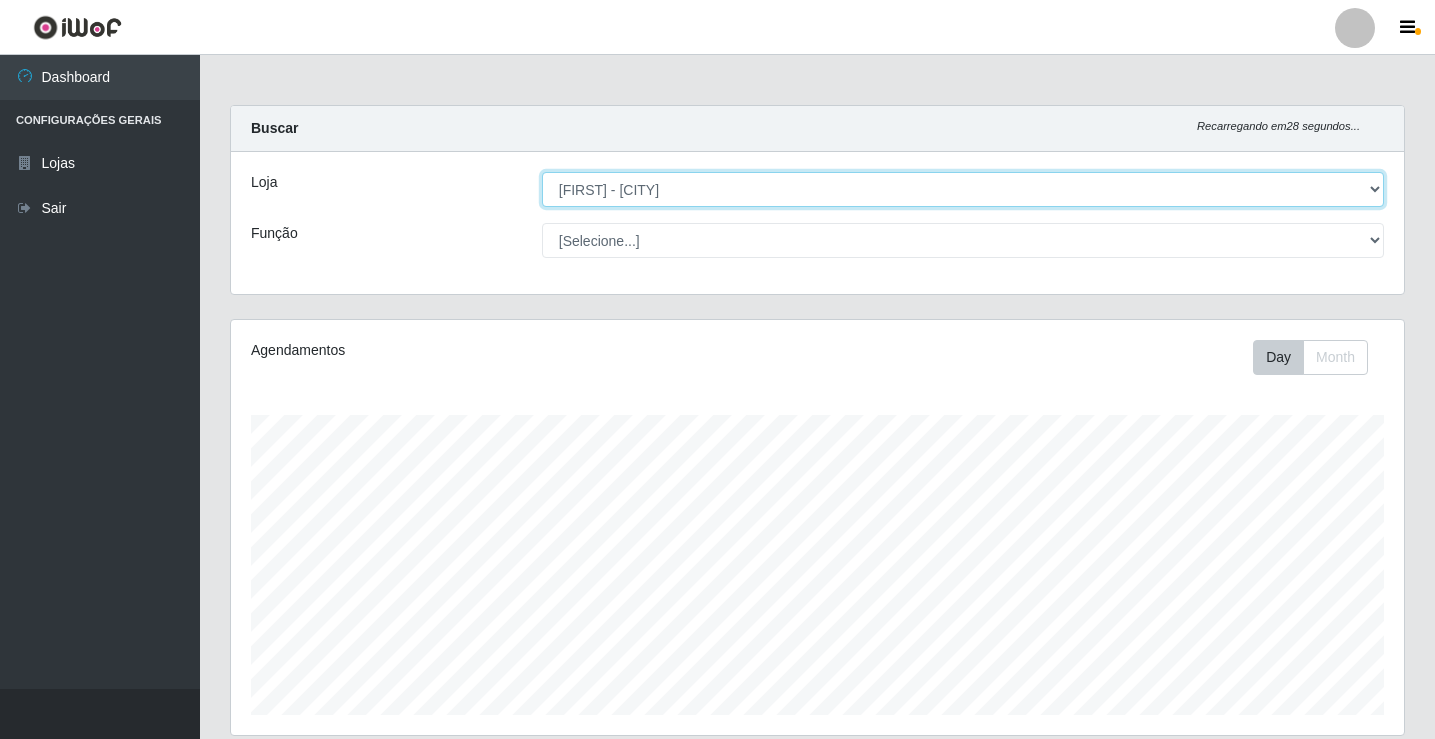 scroll, scrollTop: 999585, scrollLeft: 998827, axis: both 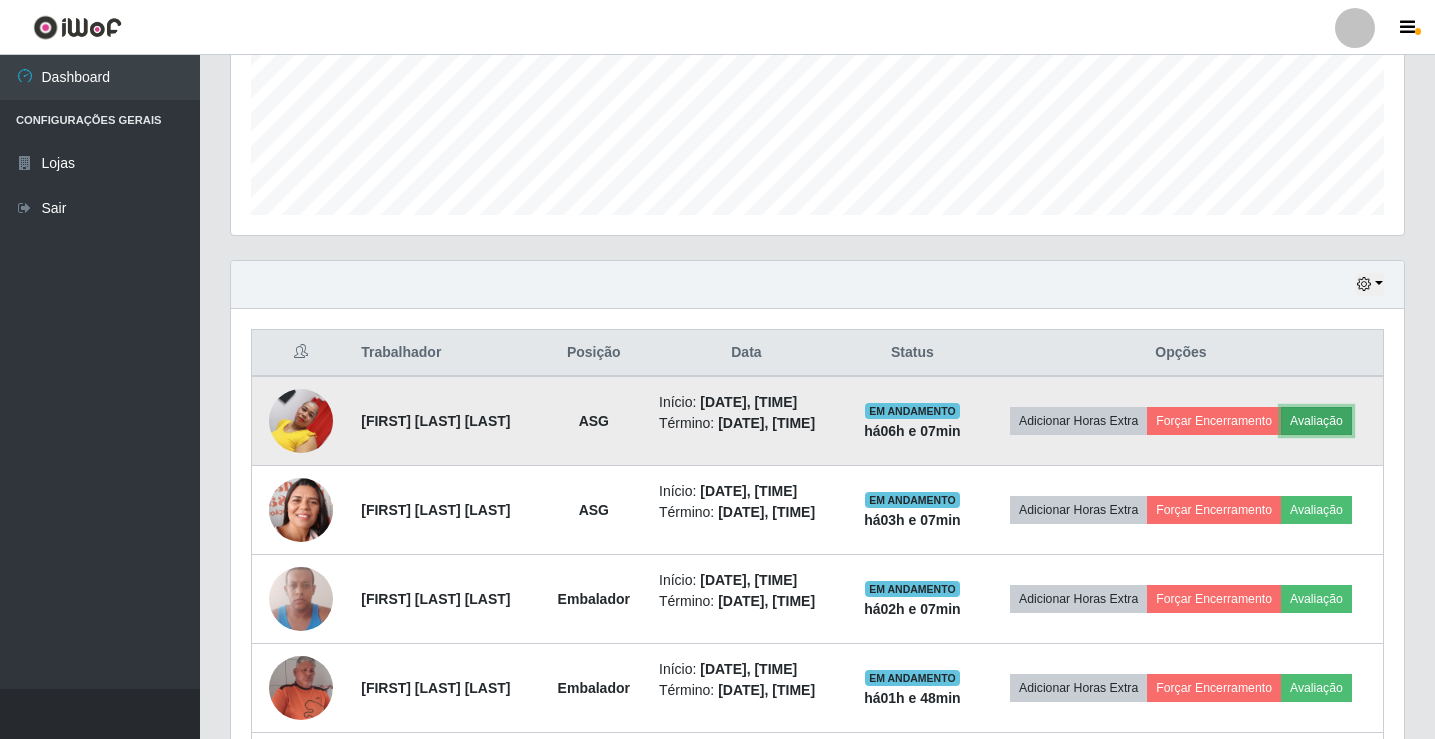 click on "Avaliação" at bounding box center (1316, 421) 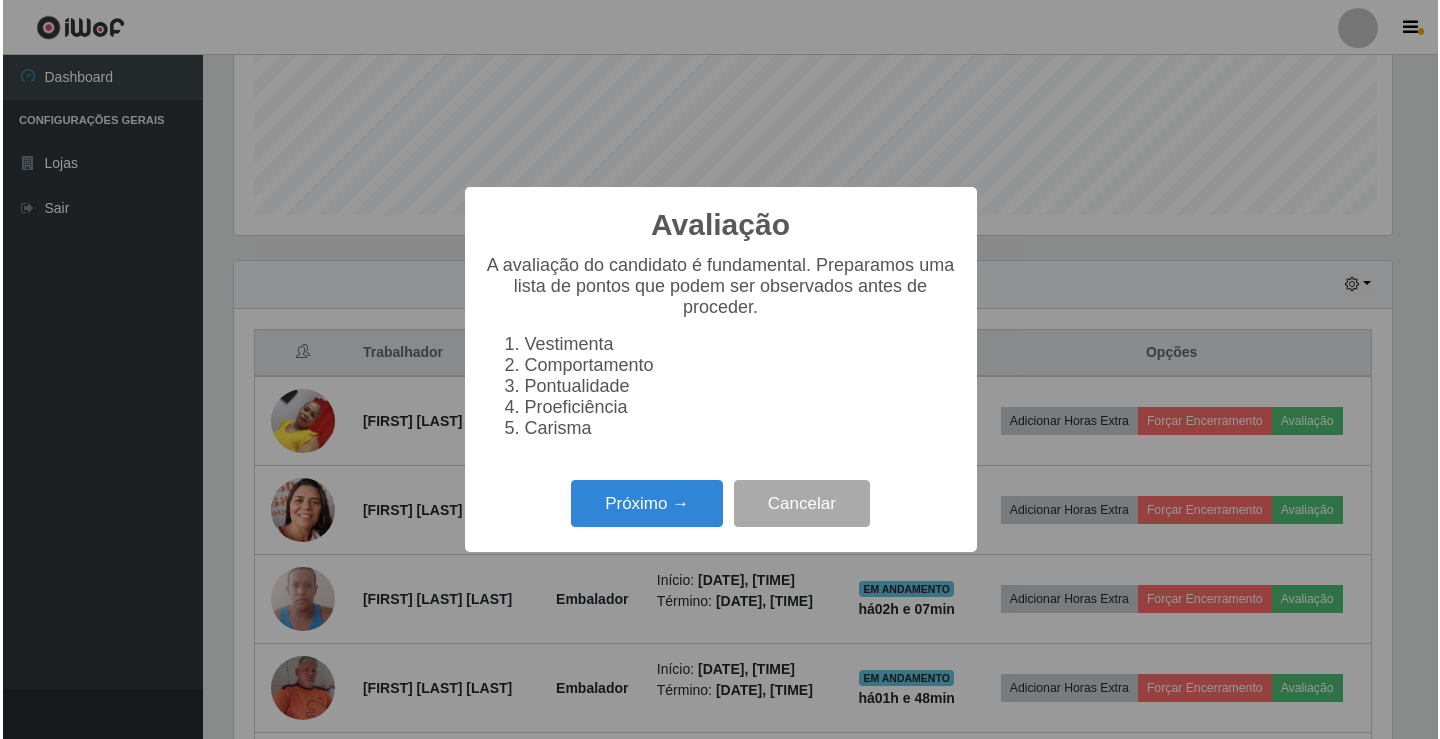 scroll, scrollTop: 999585, scrollLeft: 998837, axis: both 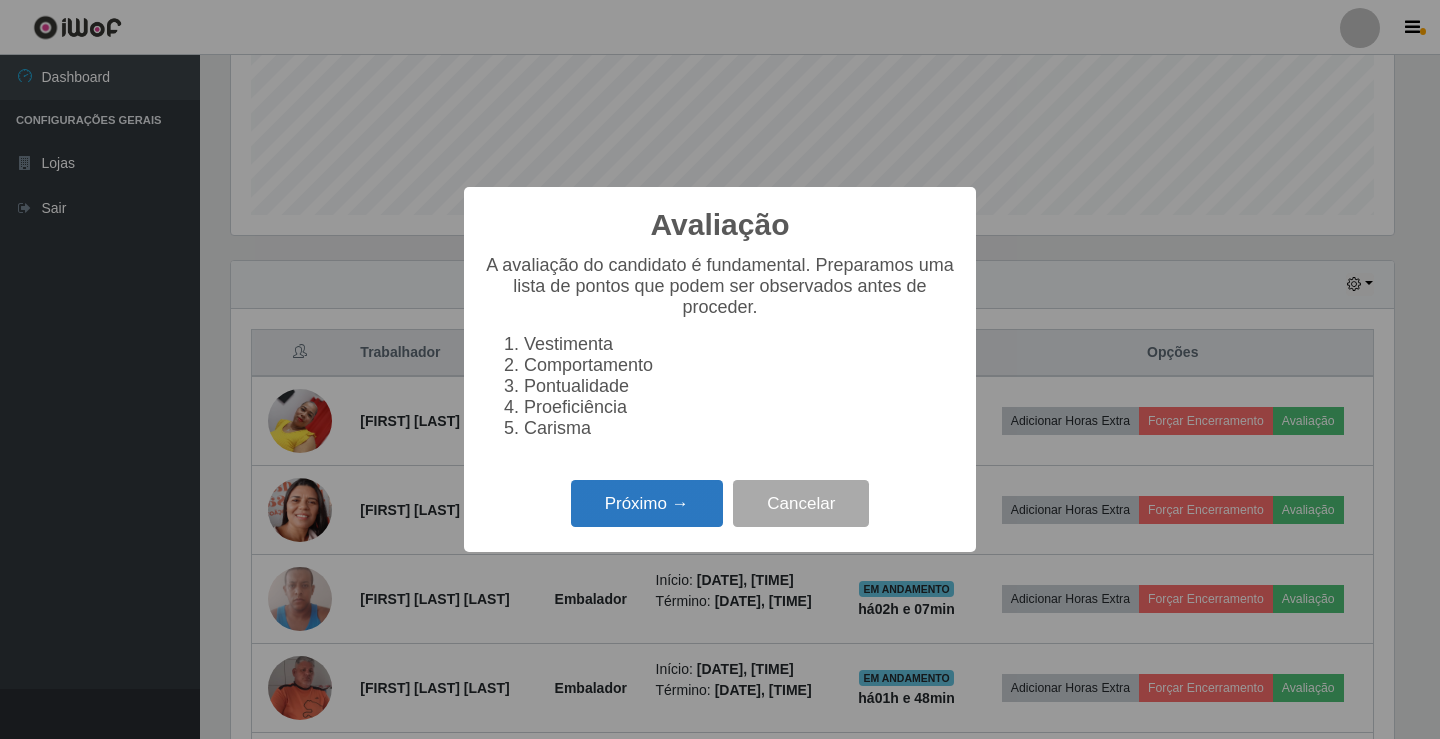 click on "Próximo →" at bounding box center [647, 503] 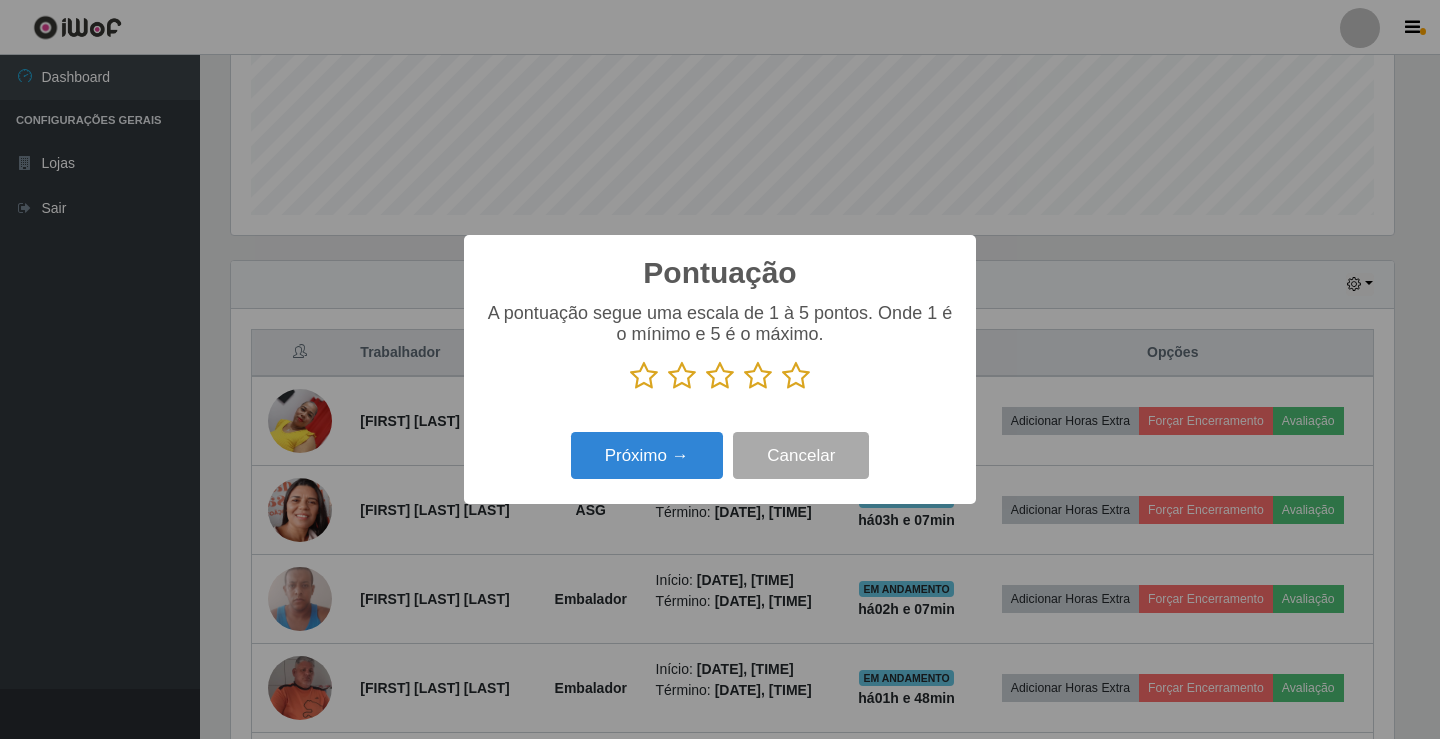 scroll, scrollTop: 999585, scrollLeft: 998837, axis: both 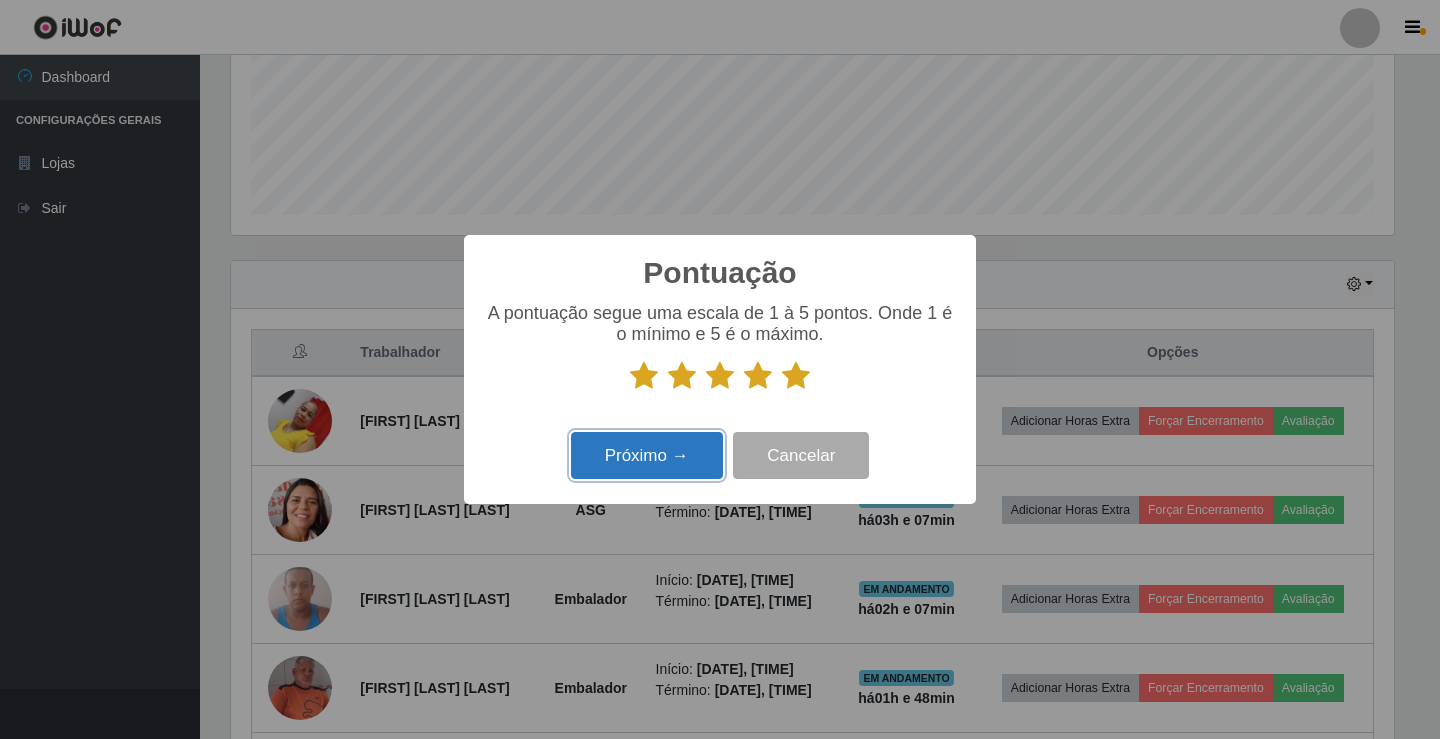 click on "Próximo →" at bounding box center (647, 455) 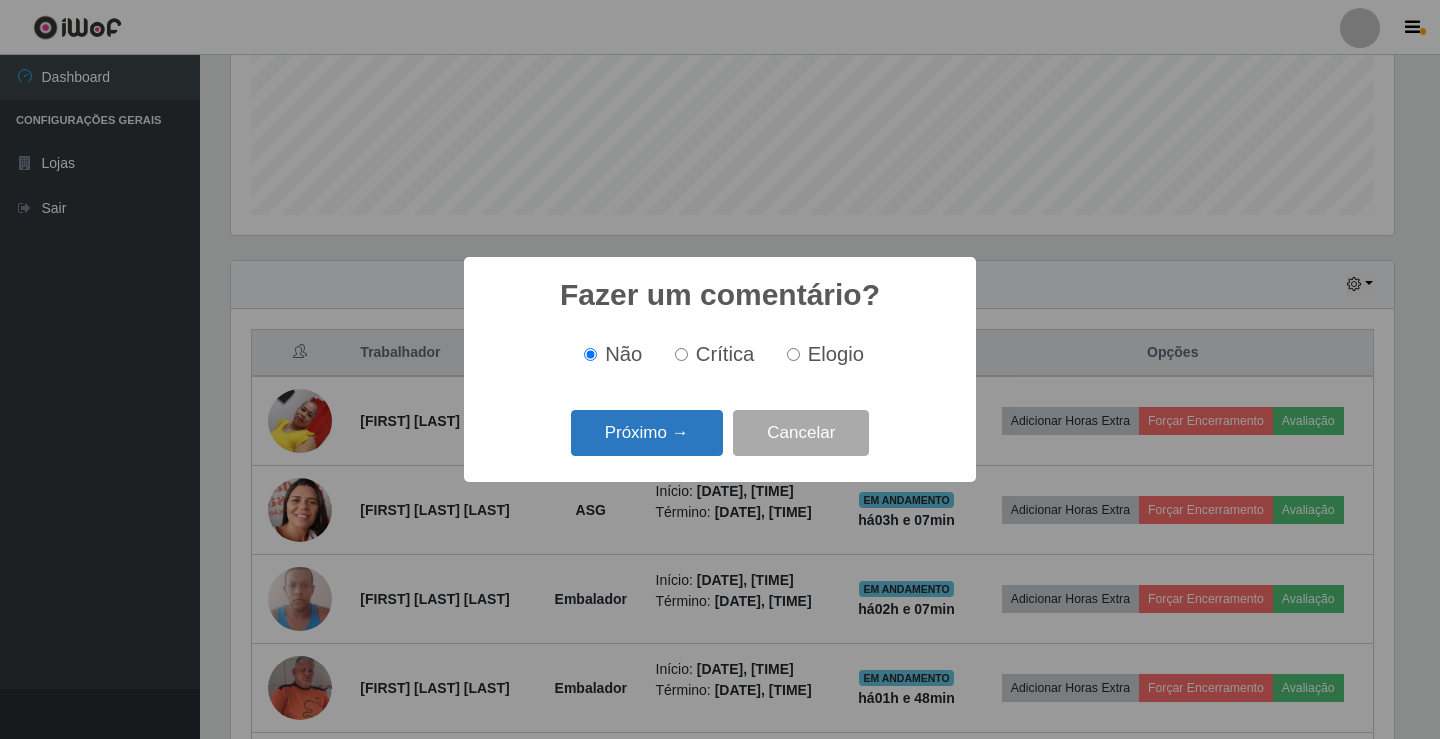 click on "Próximo →" at bounding box center [647, 433] 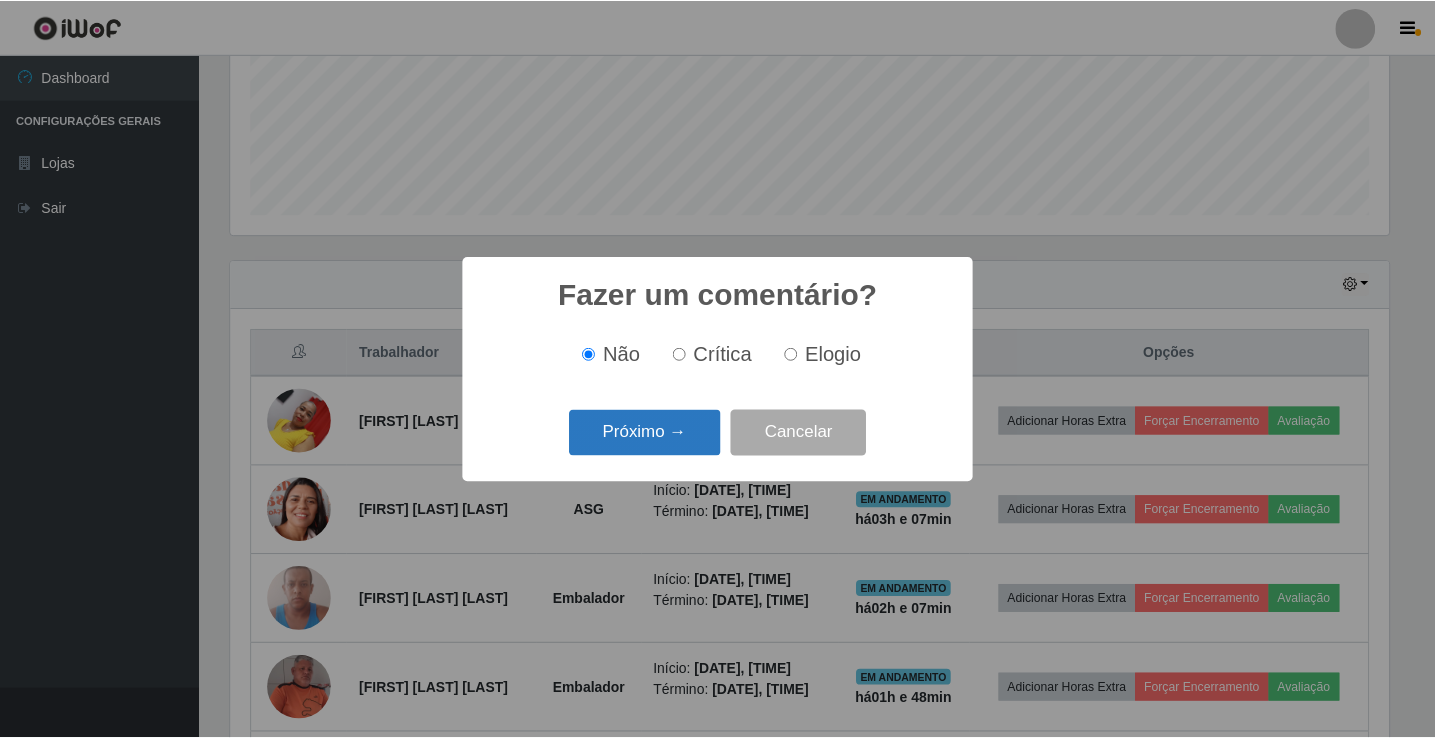 scroll, scrollTop: 999585, scrollLeft: 998837, axis: both 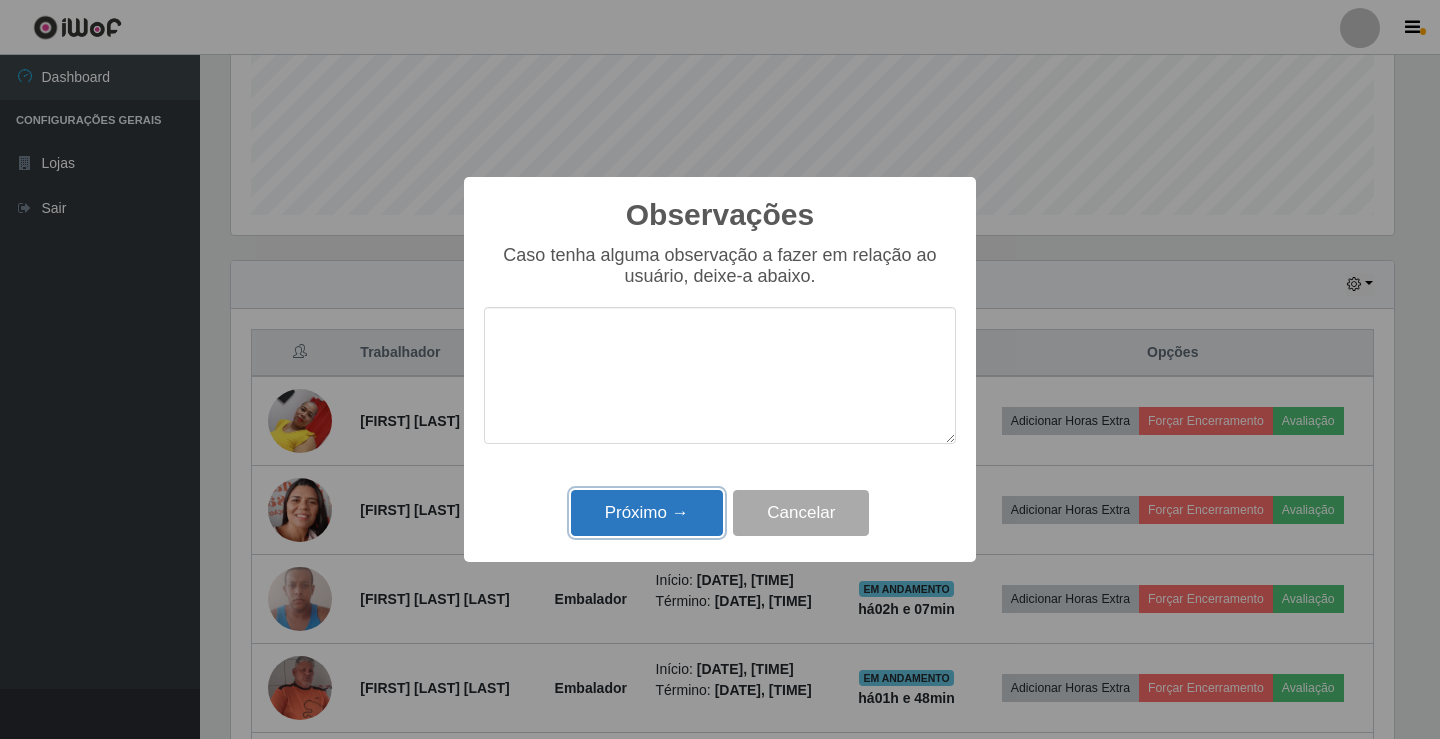 click on "Próximo →" at bounding box center (647, 513) 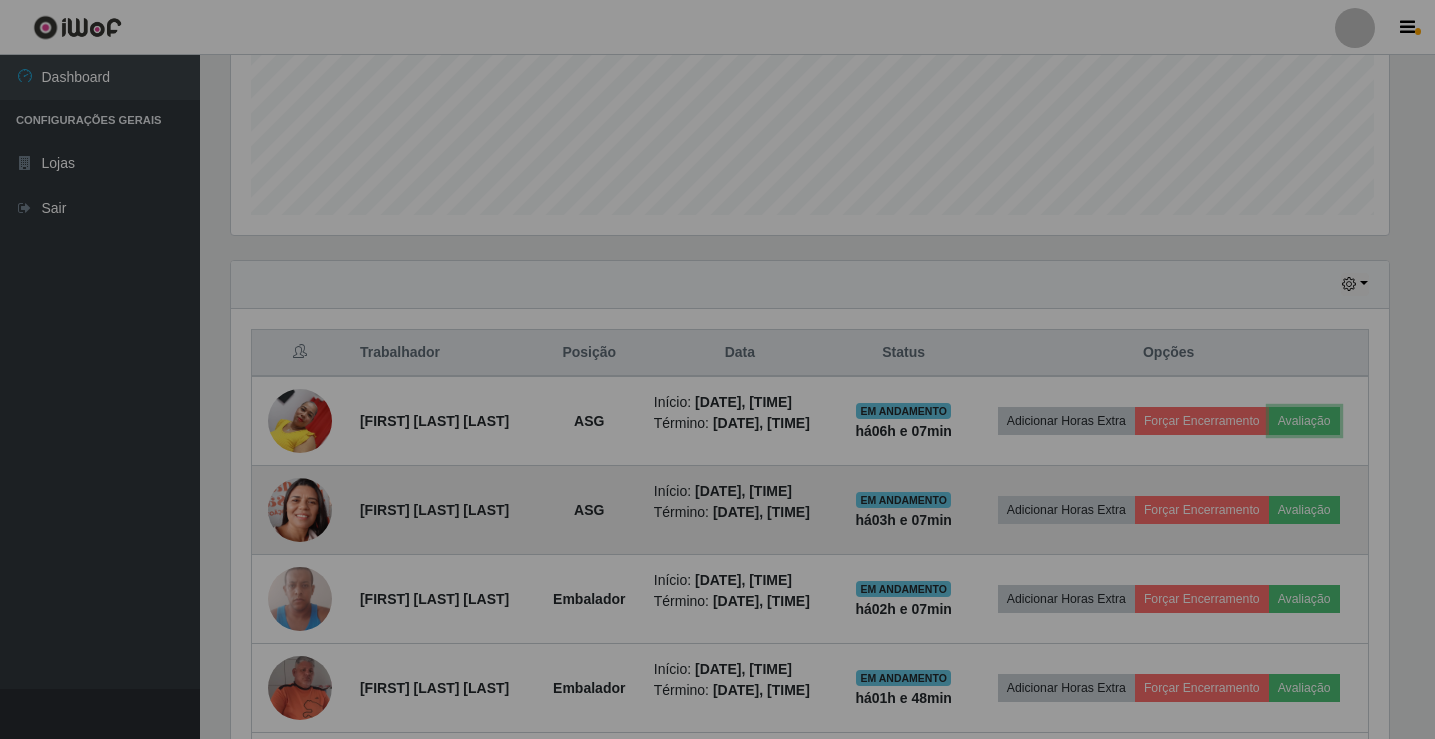scroll, scrollTop: 999585, scrollLeft: 998827, axis: both 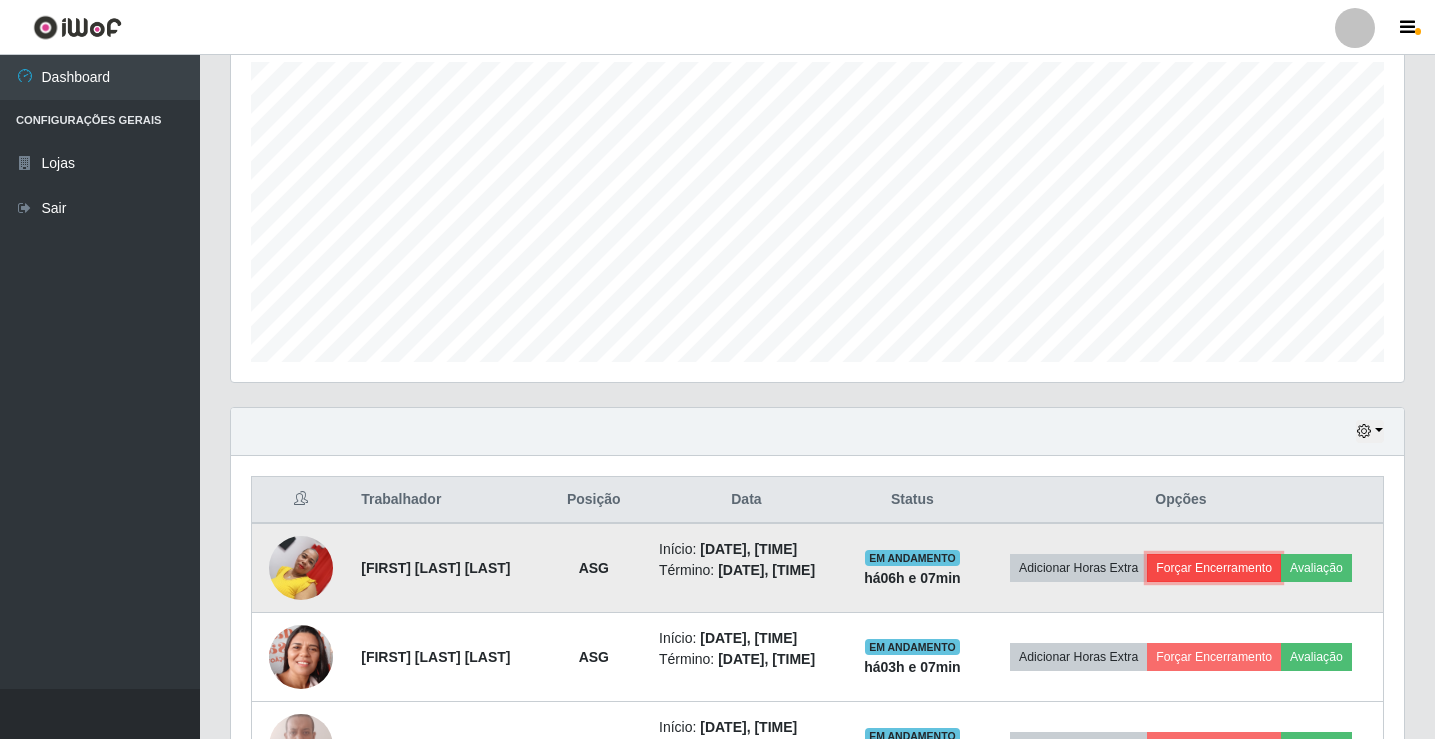 click on "Forçar Encerramento" at bounding box center [1214, 568] 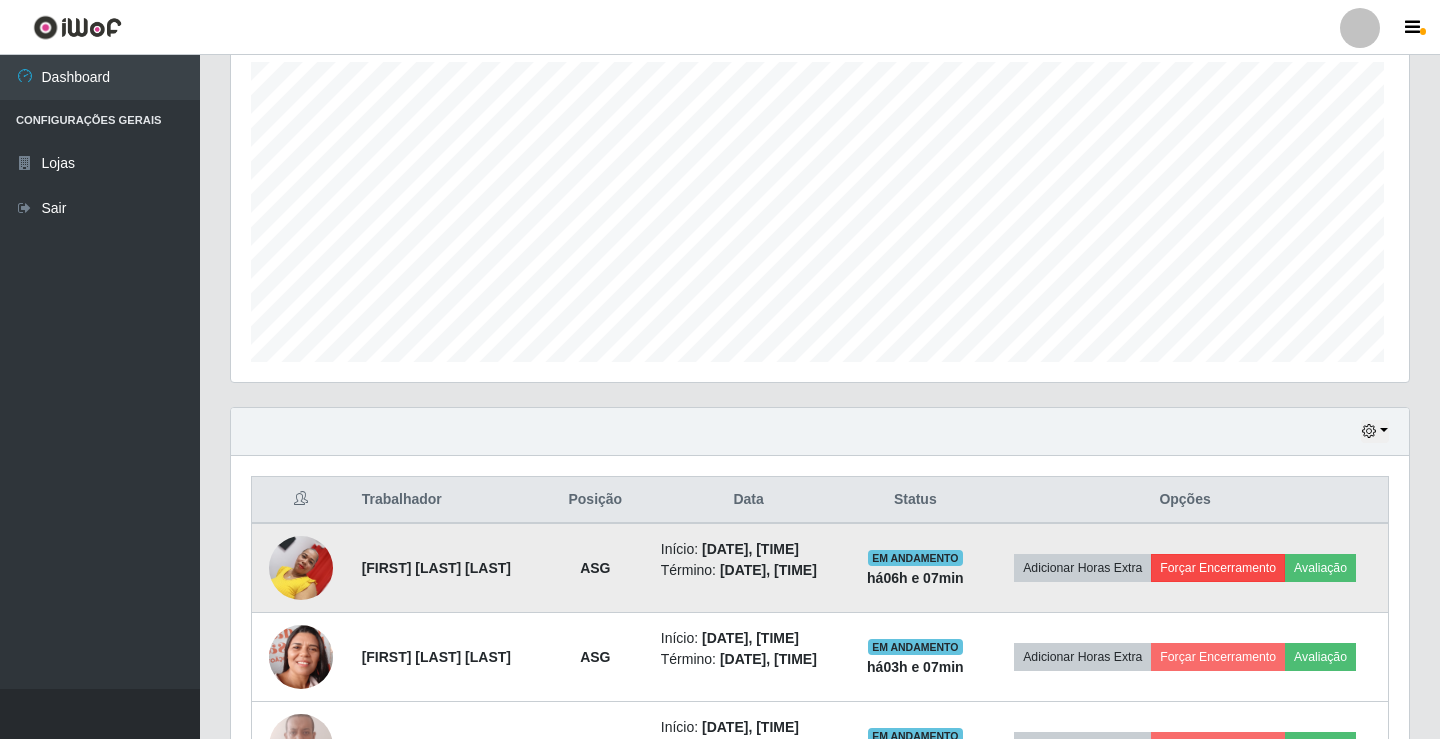 scroll, scrollTop: 999585, scrollLeft: 998837, axis: both 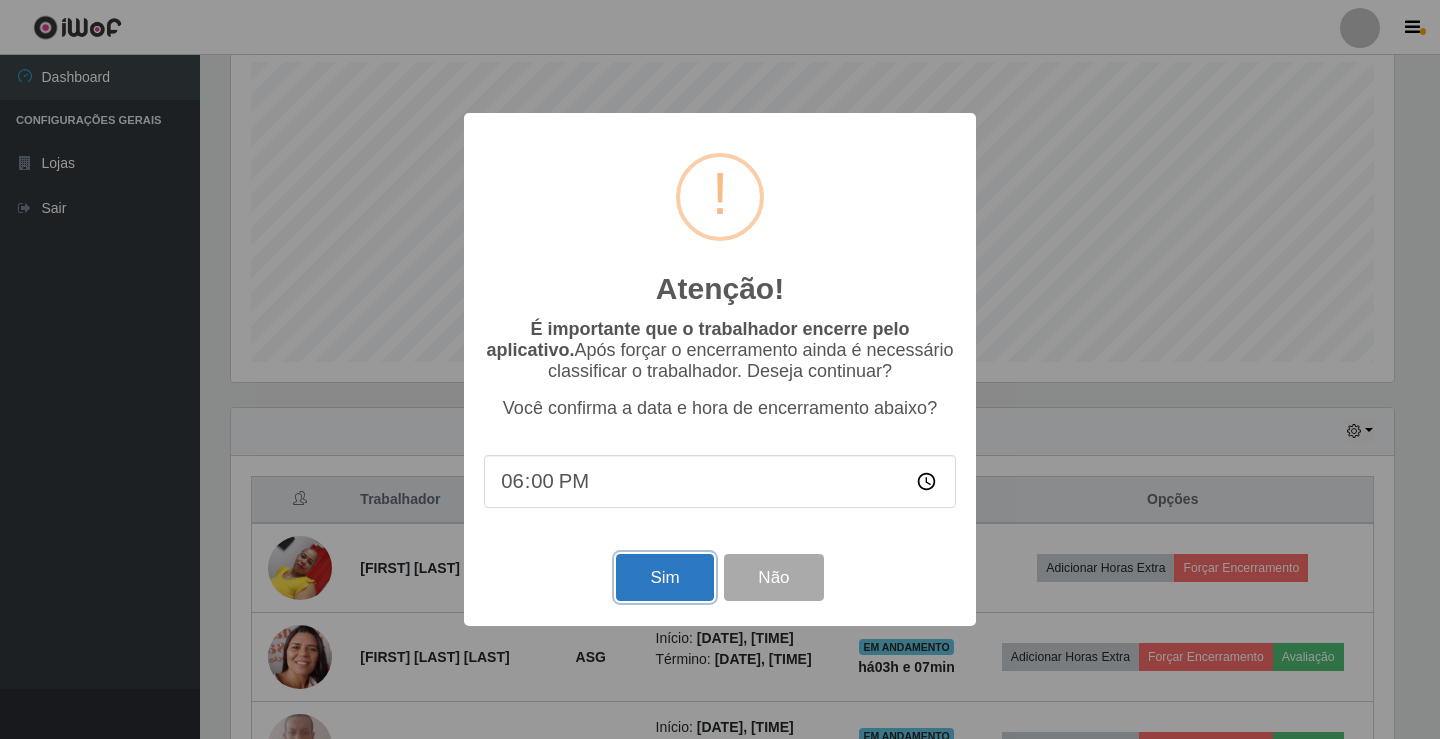 click on "Sim" at bounding box center (664, 577) 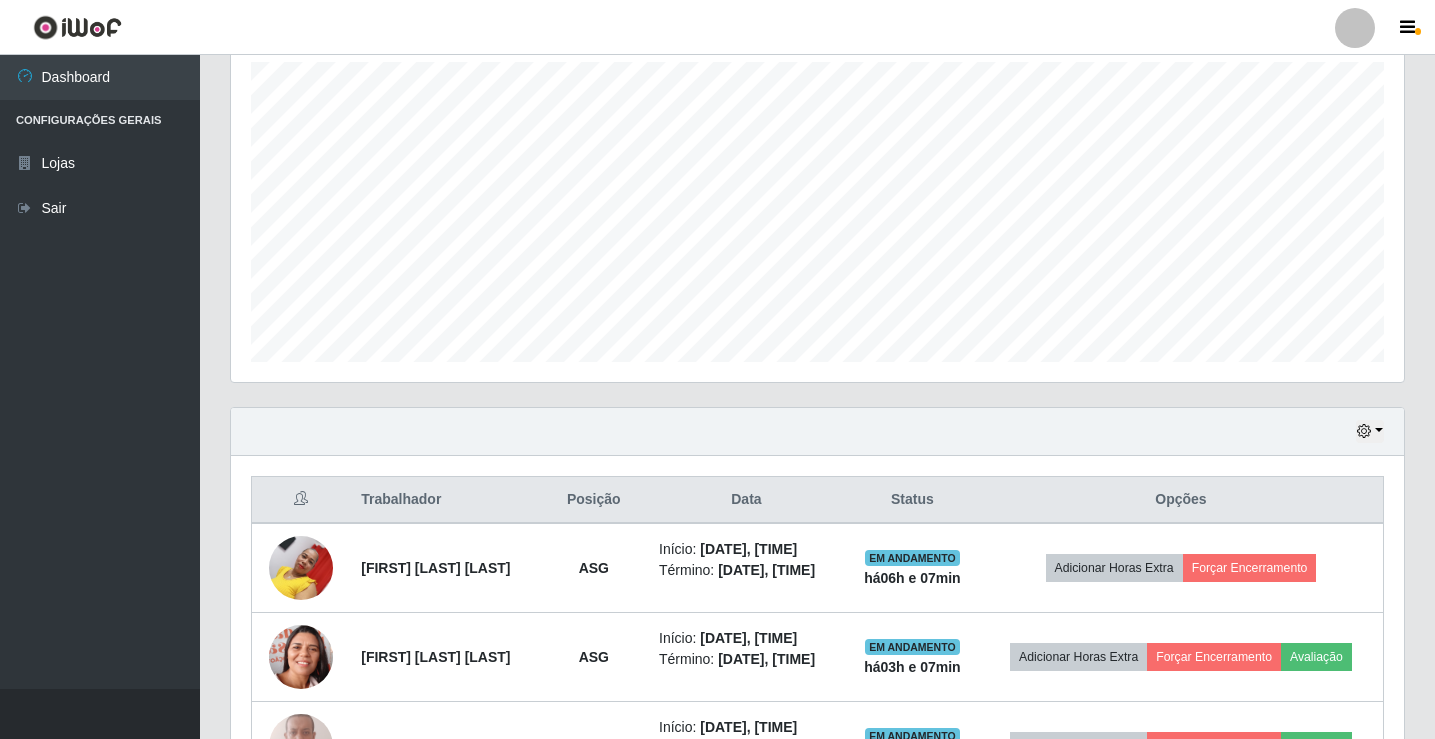 scroll, scrollTop: 999585, scrollLeft: 998827, axis: both 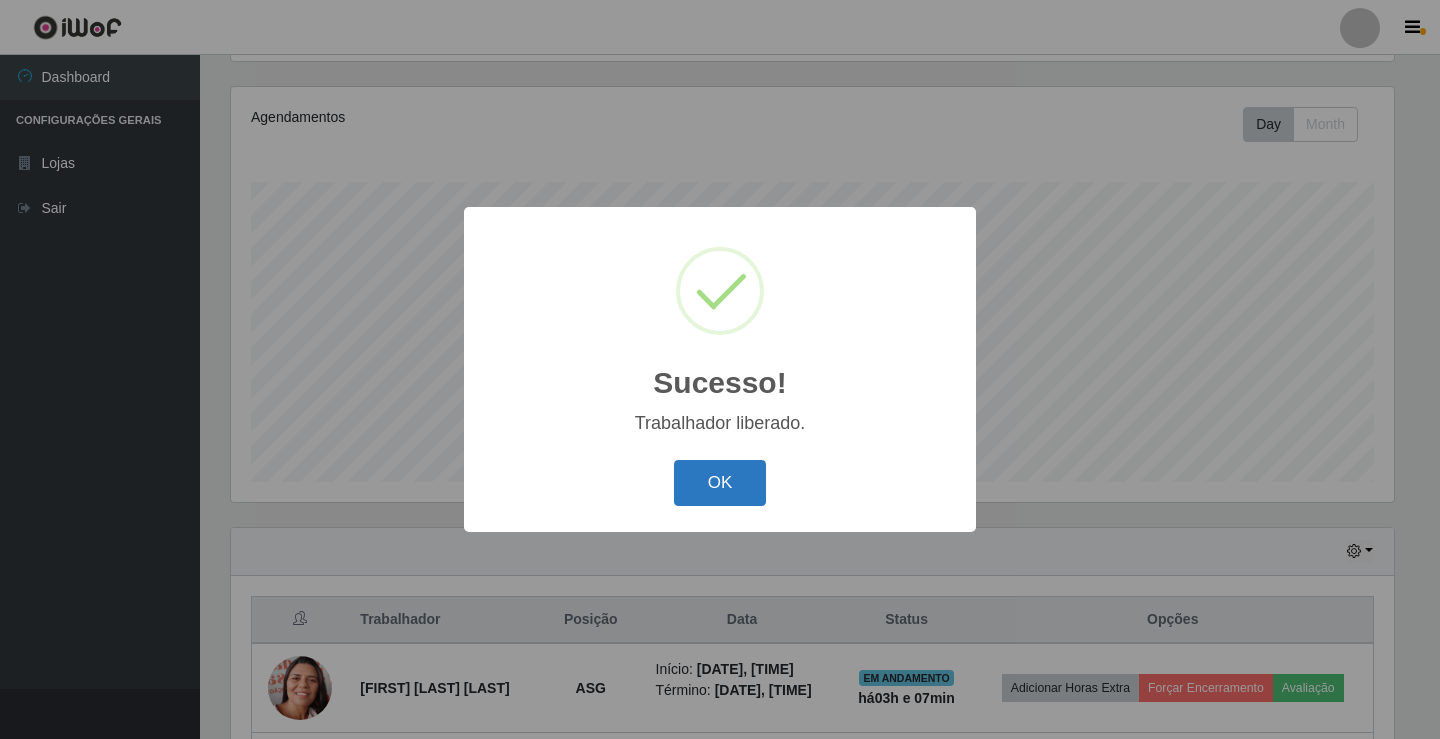 click on "OK" at bounding box center (720, 483) 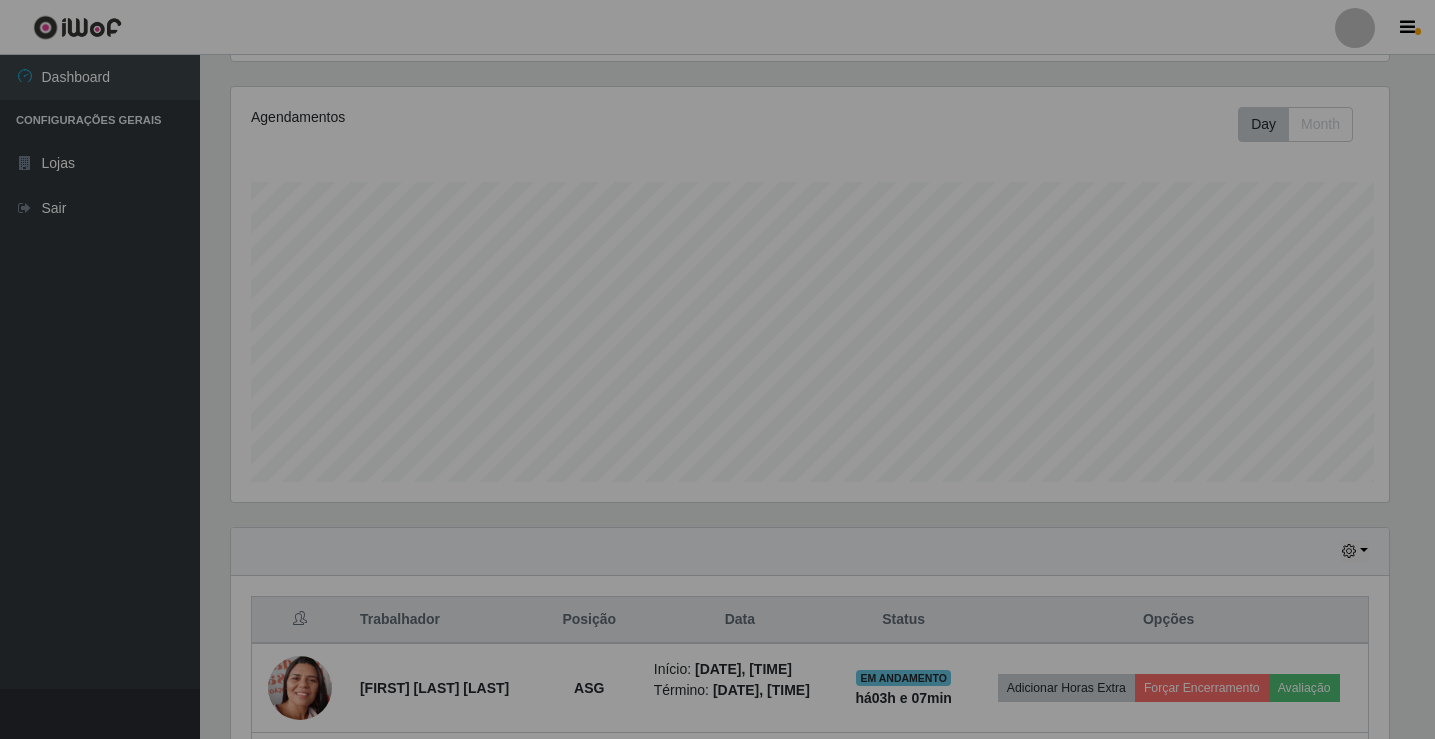 scroll, scrollTop: 999585, scrollLeft: 998827, axis: both 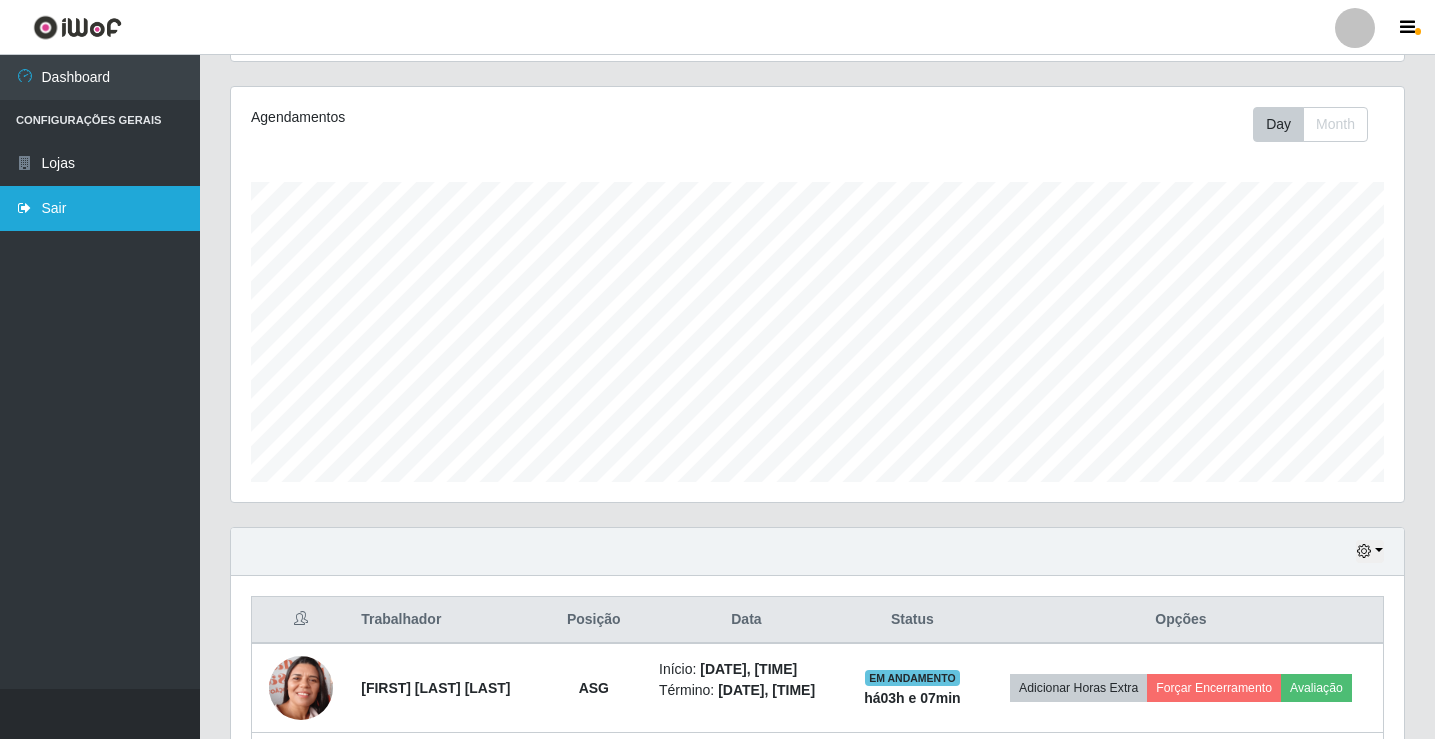 click on "Sair" at bounding box center [100, 208] 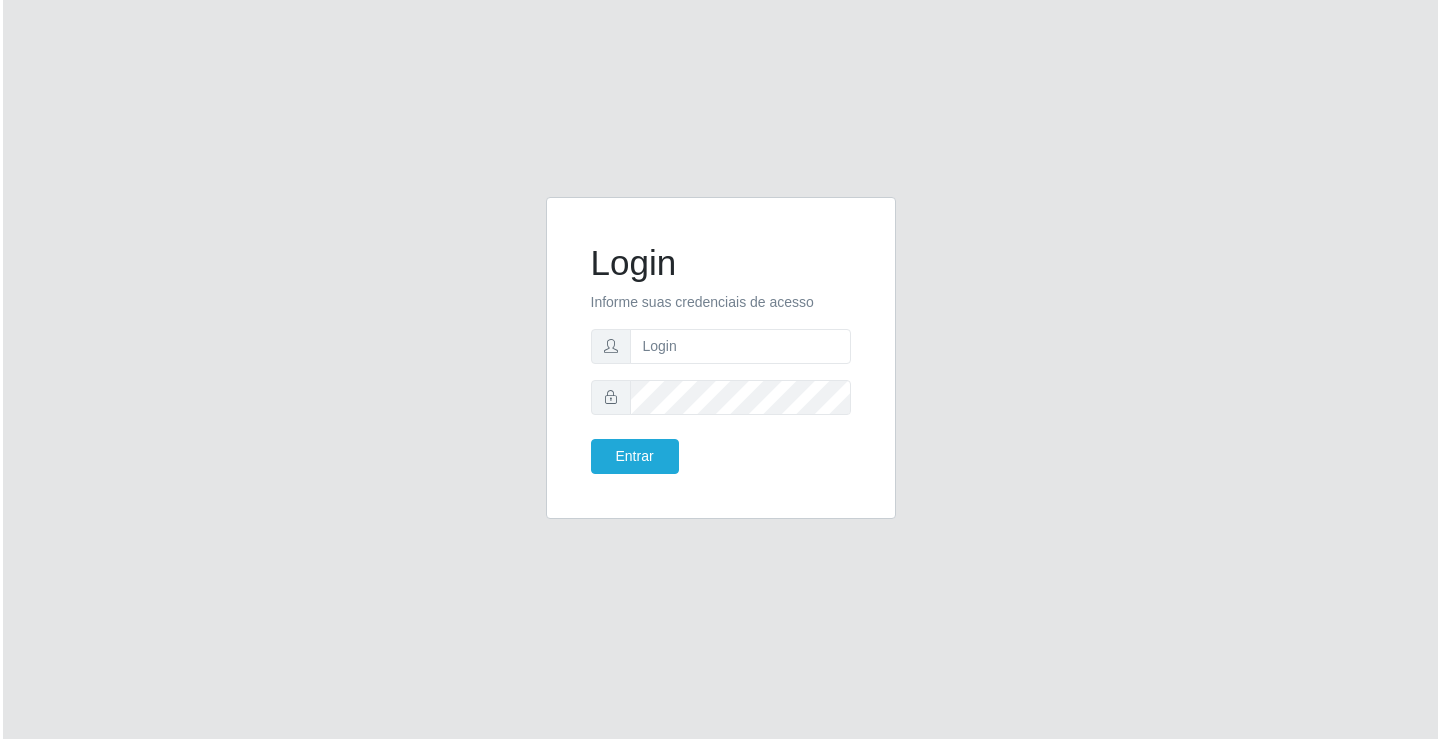 scroll, scrollTop: 0, scrollLeft: 0, axis: both 